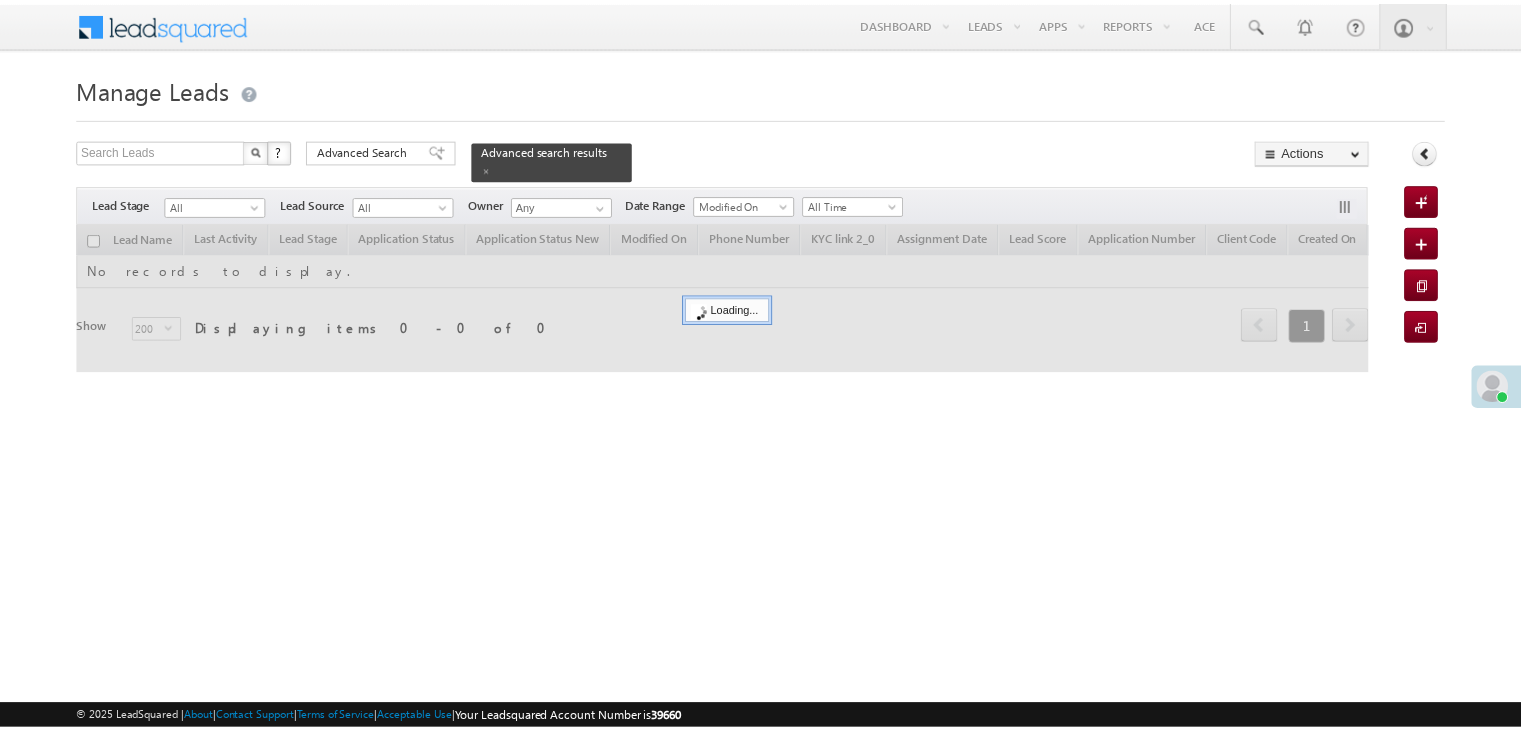 scroll, scrollTop: 0, scrollLeft: 0, axis: both 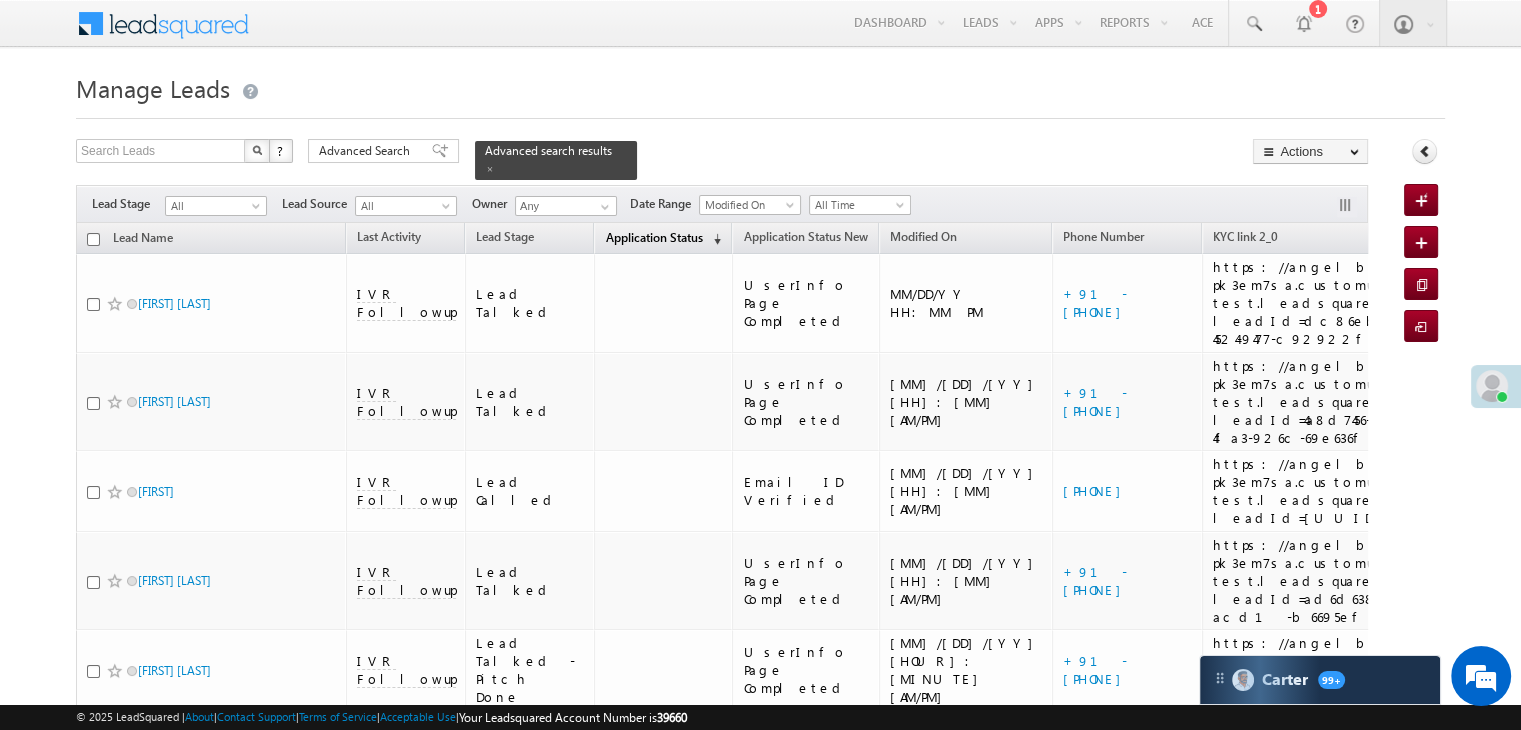 click on "Application Status" at bounding box center (653, 237) 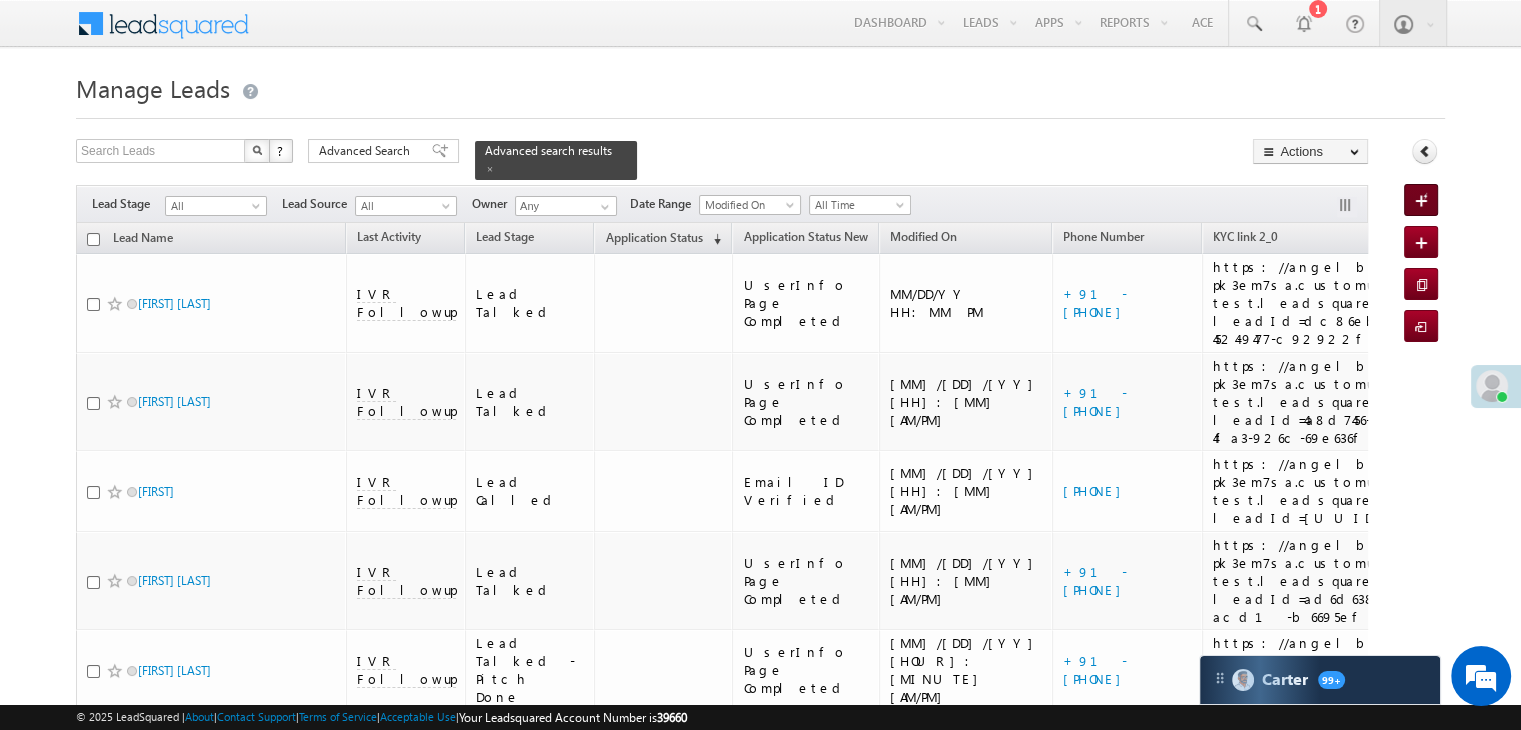 click at bounding box center [1425, 151] 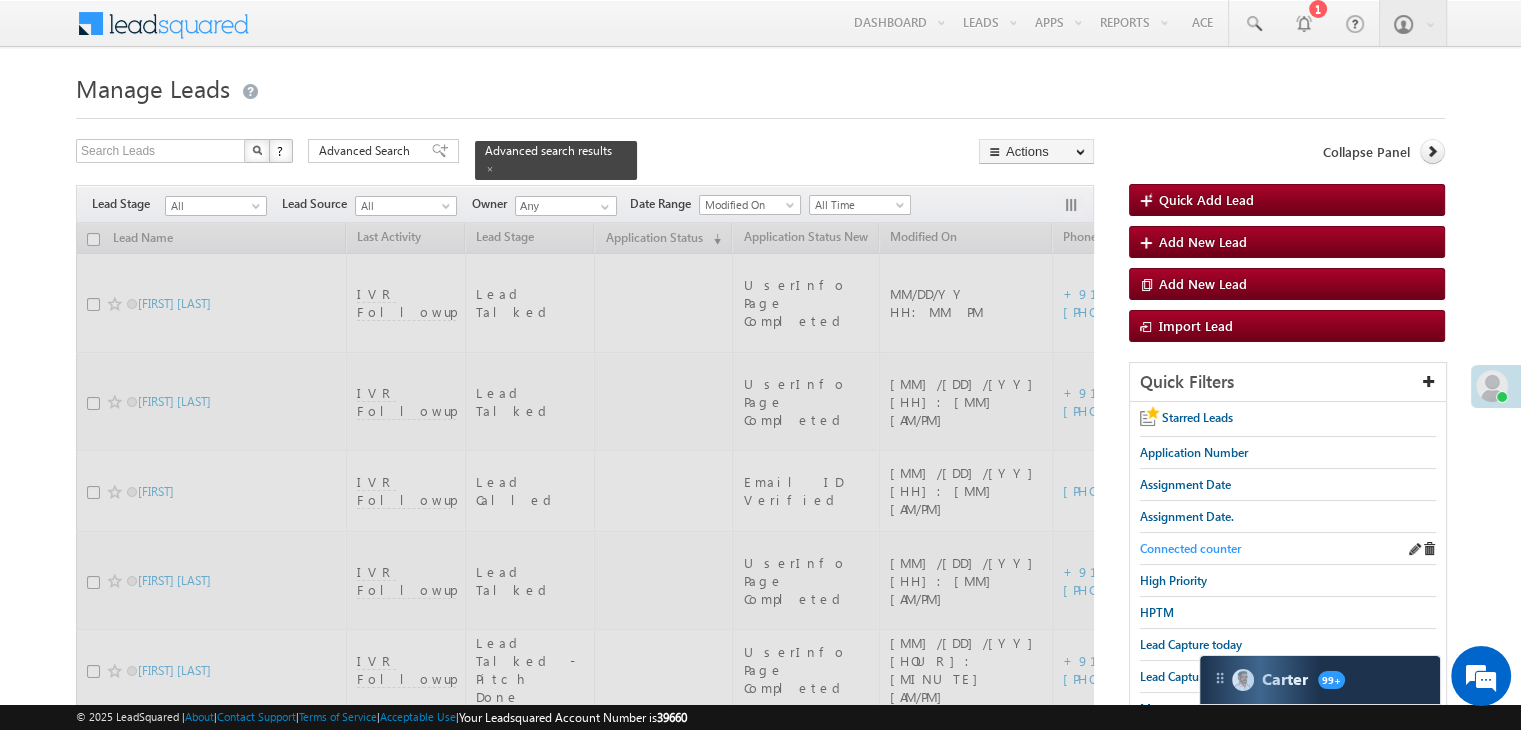 scroll, scrollTop: 0, scrollLeft: 0, axis: both 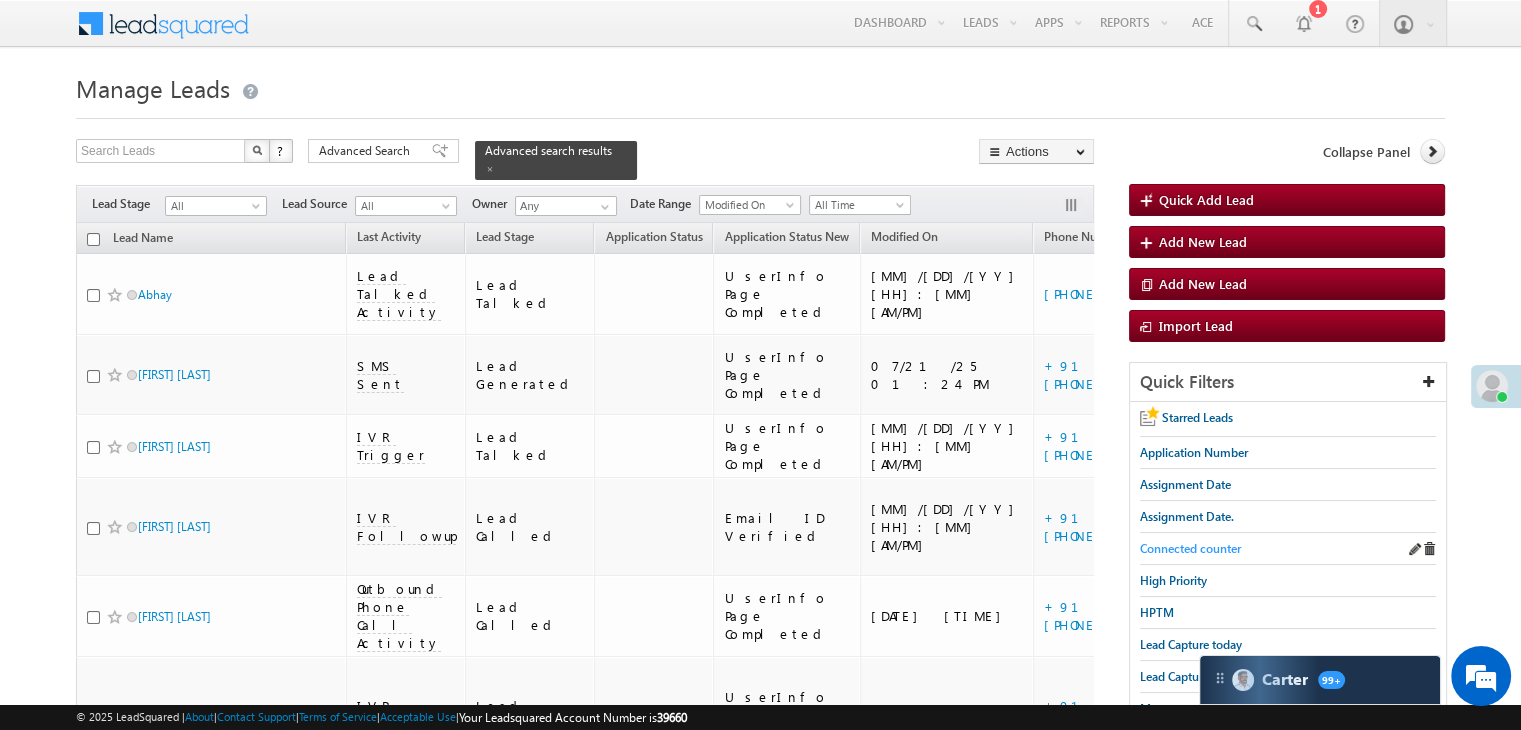 click on "Lead Capture today" at bounding box center (1191, 644) 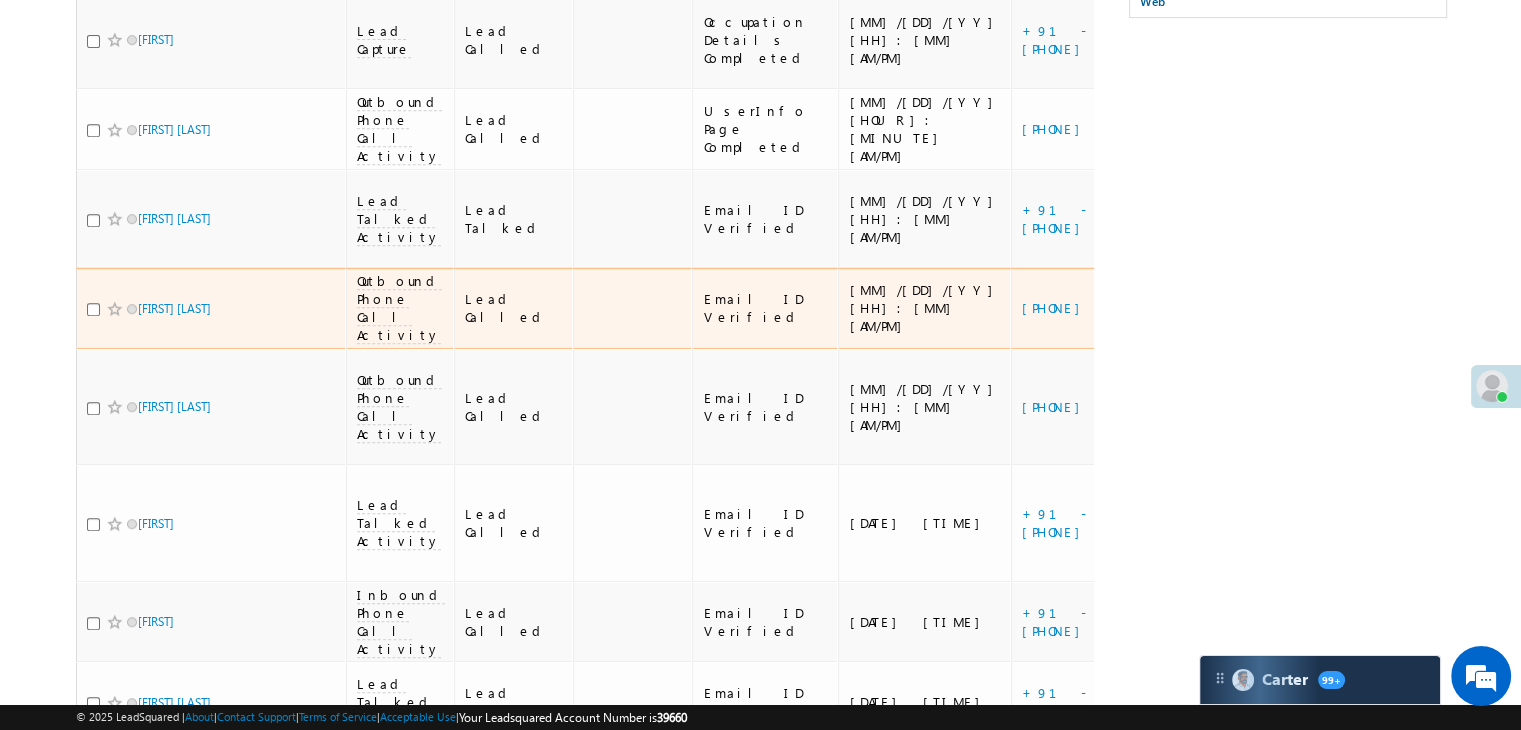 scroll, scrollTop: 900, scrollLeft: 0, axis: vertical 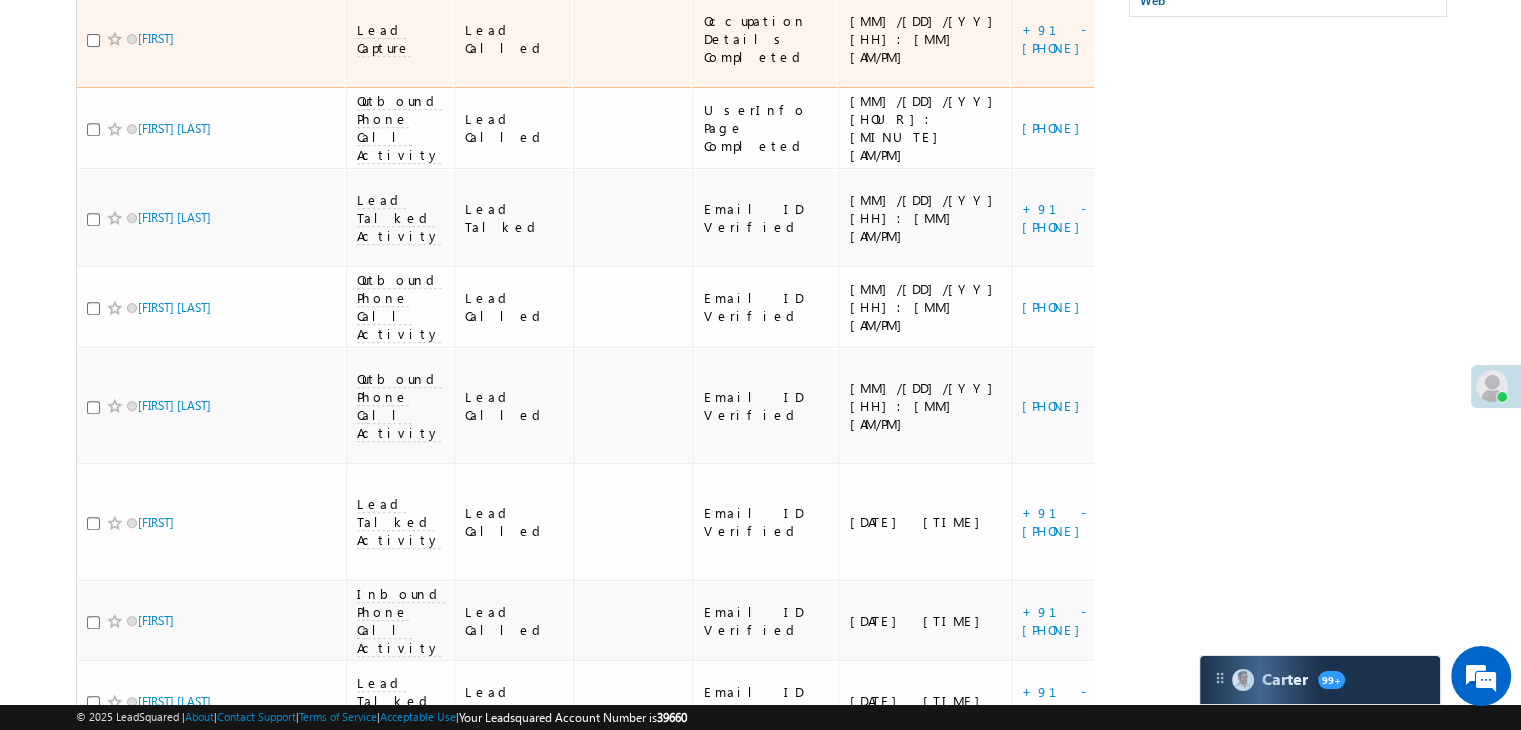 click on "https://angelbroking1-pk3em7sa.customui-test.leadsquared.com?leadId=ee2f355a-0a21-418b-a35e-4d20769d42c0" at bounding box center [1305, 39] 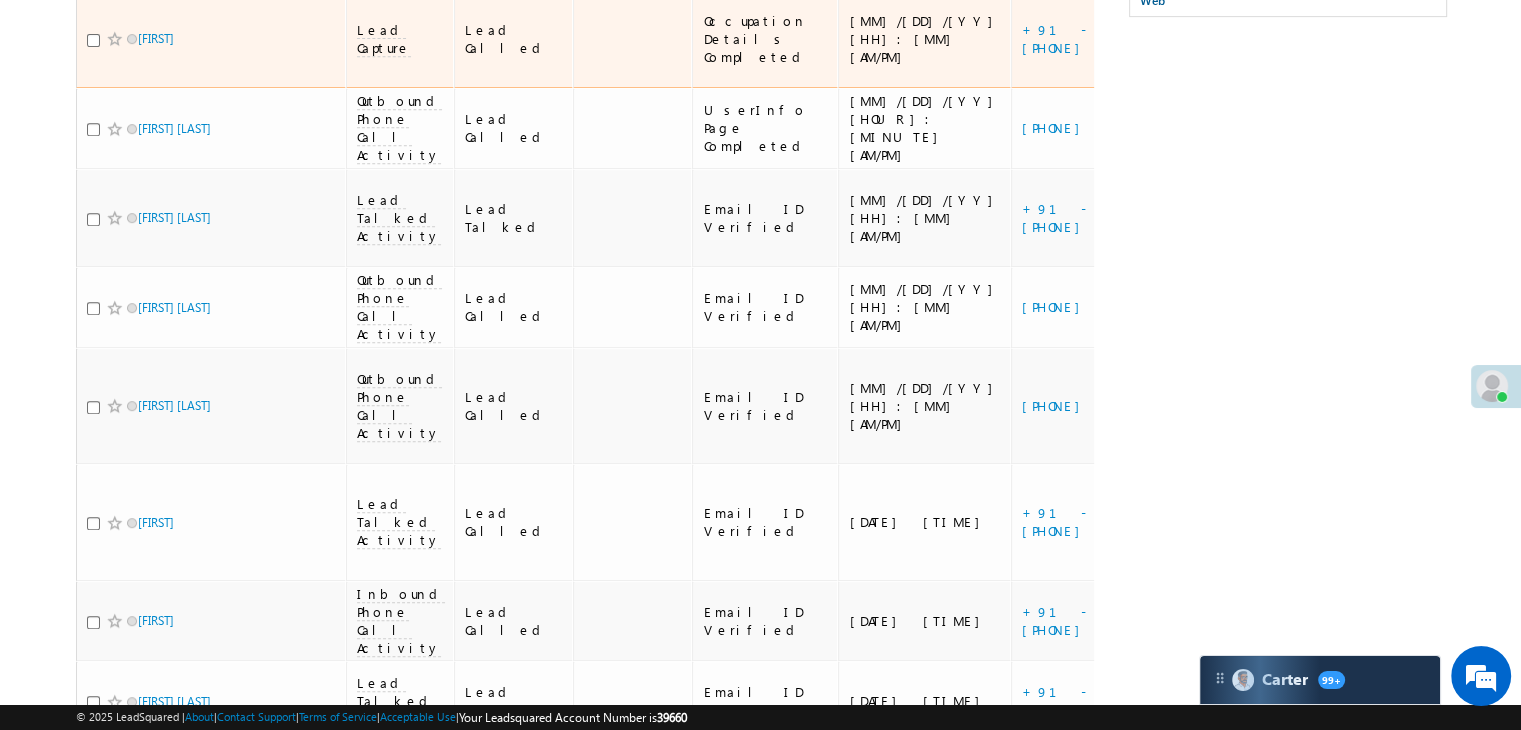 click on "https://angelbroking1-pk3em7sa.customui-test.leadsquared.com?leadId=ee2f355a-0a21-418b-a35e-4d20769d42c0" at bounding box center [1305, 39] 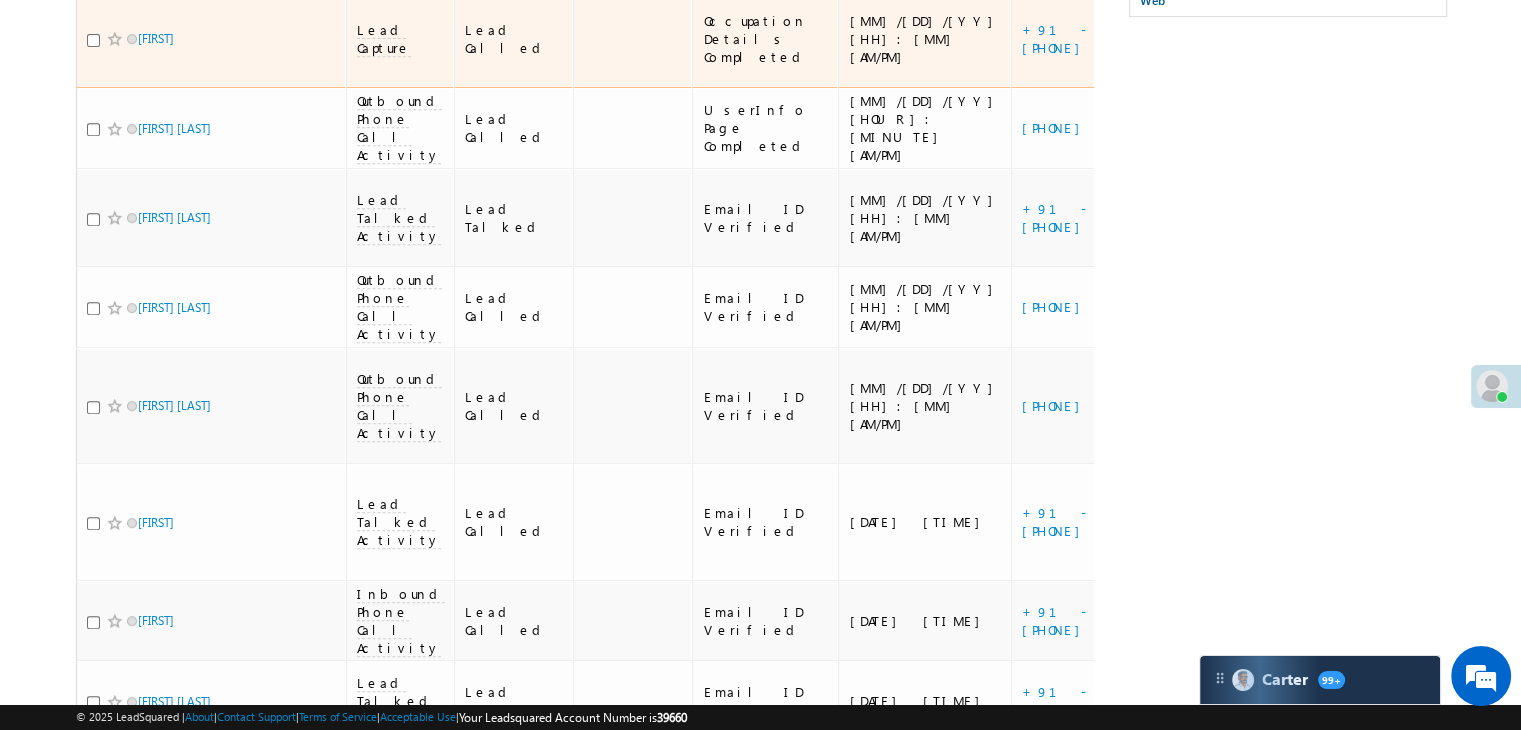 click on "https://angelbroking1-pk3em7sa.customui-test.leadsquared.com?leadId=ee2f355a-0a21-418b-a35e-4d20769d42c0" at bounding box center [1305, 39] 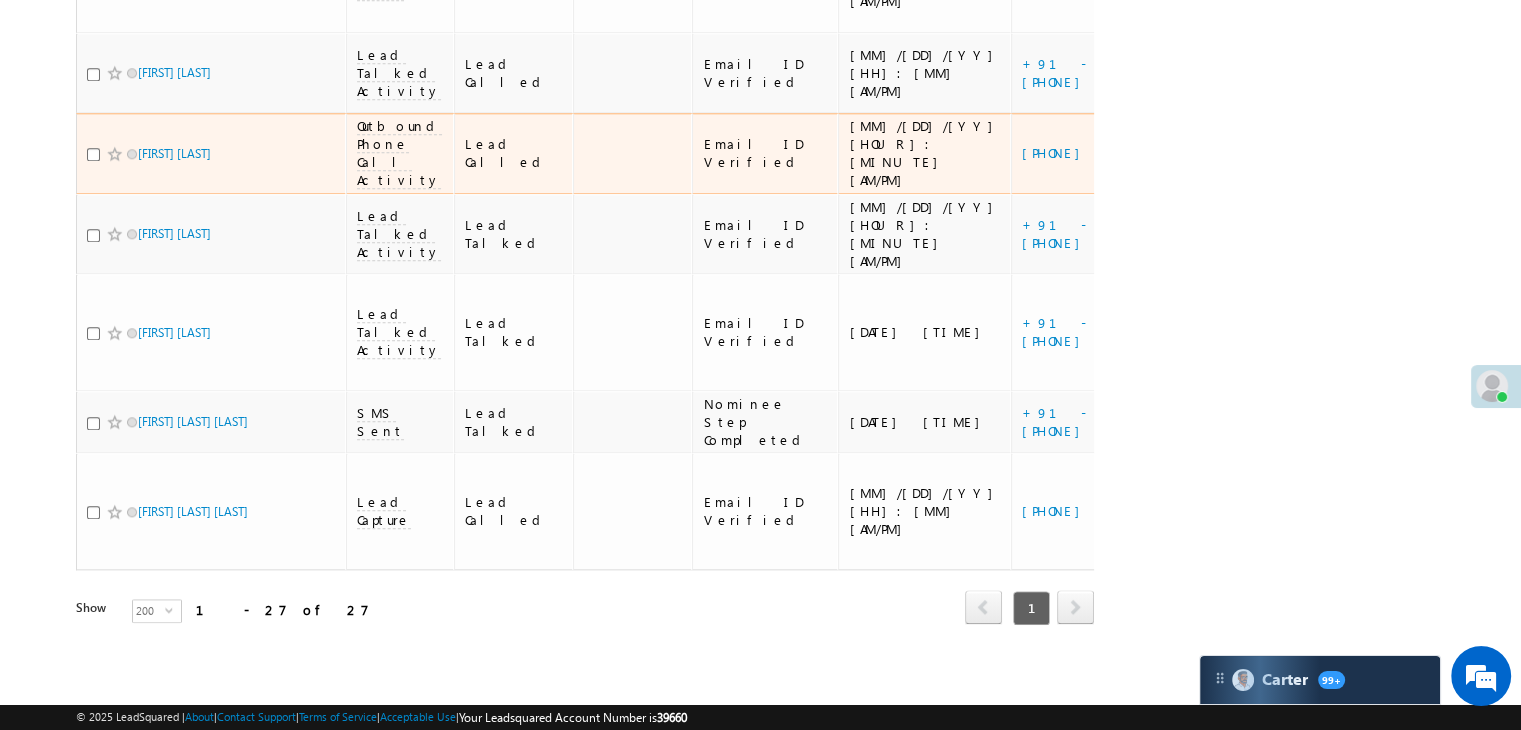 scroll, scrollTop: 2800, scrollLeft: 0, axis: vertical 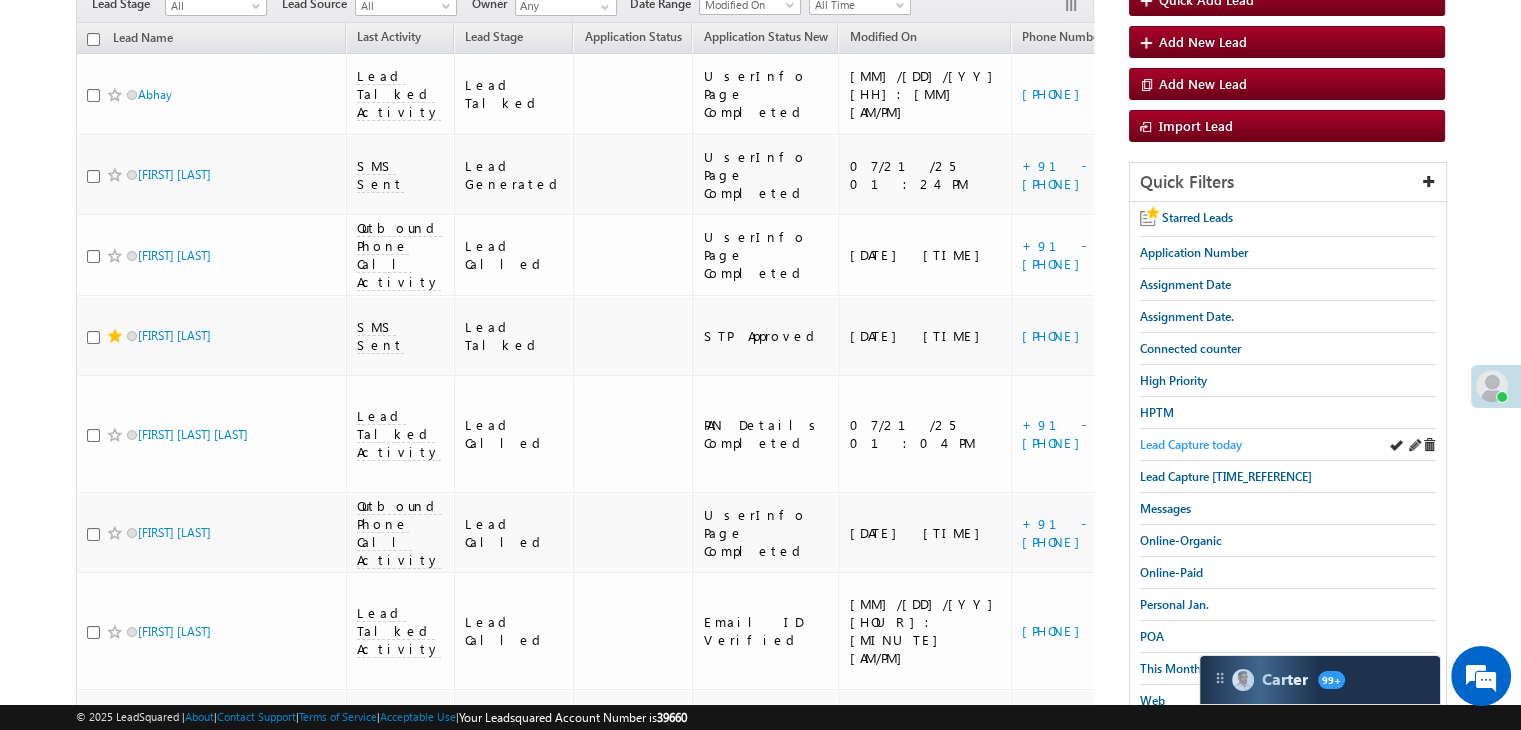 click on "Lead Capture today" at bounding box center (1191, 444) 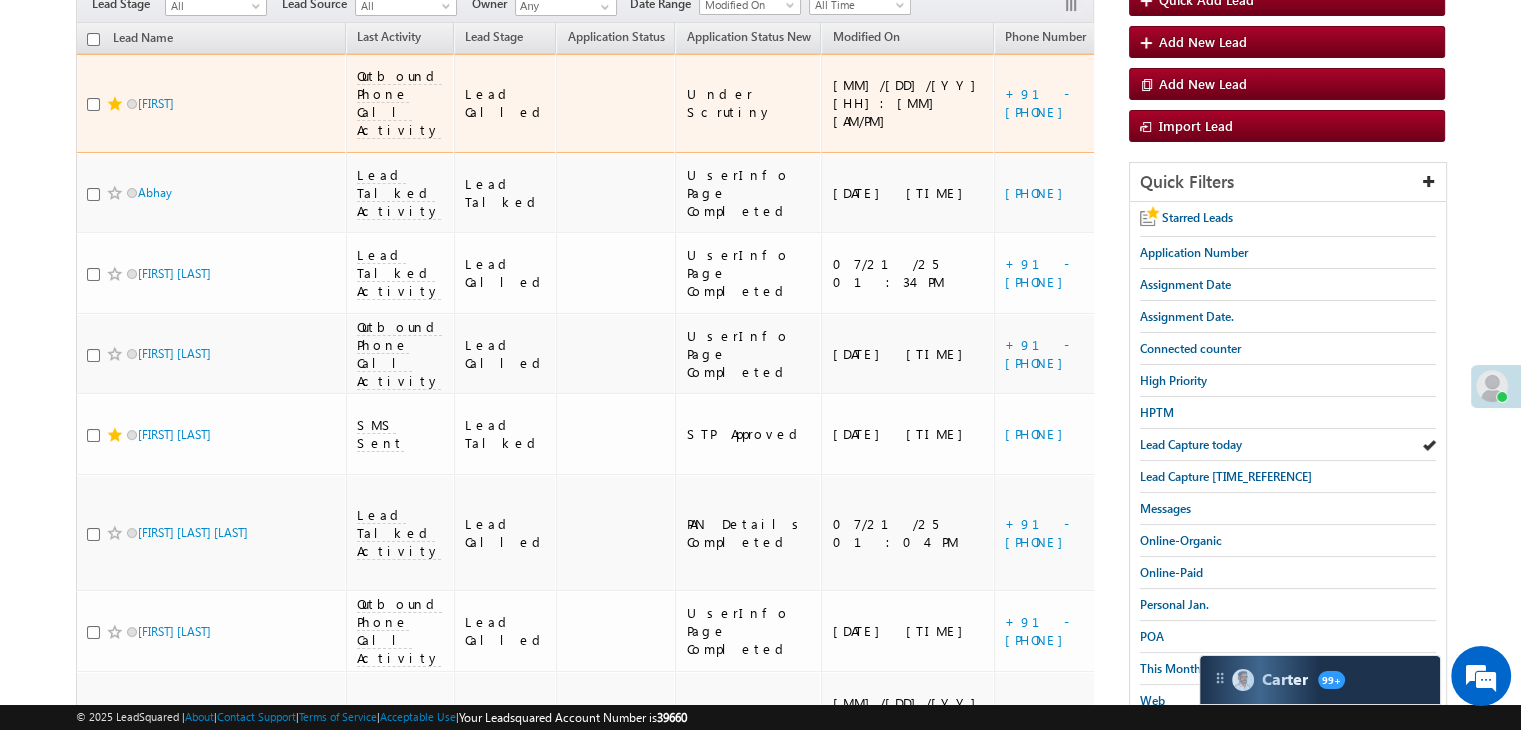 click on "https://angelbroking1-pk3em7sa.customui-test.leadsquared.com?leadId=ee2f355a-0a21-418b-a35e-4d20769d42c0" at bounding box center [1288, 103] 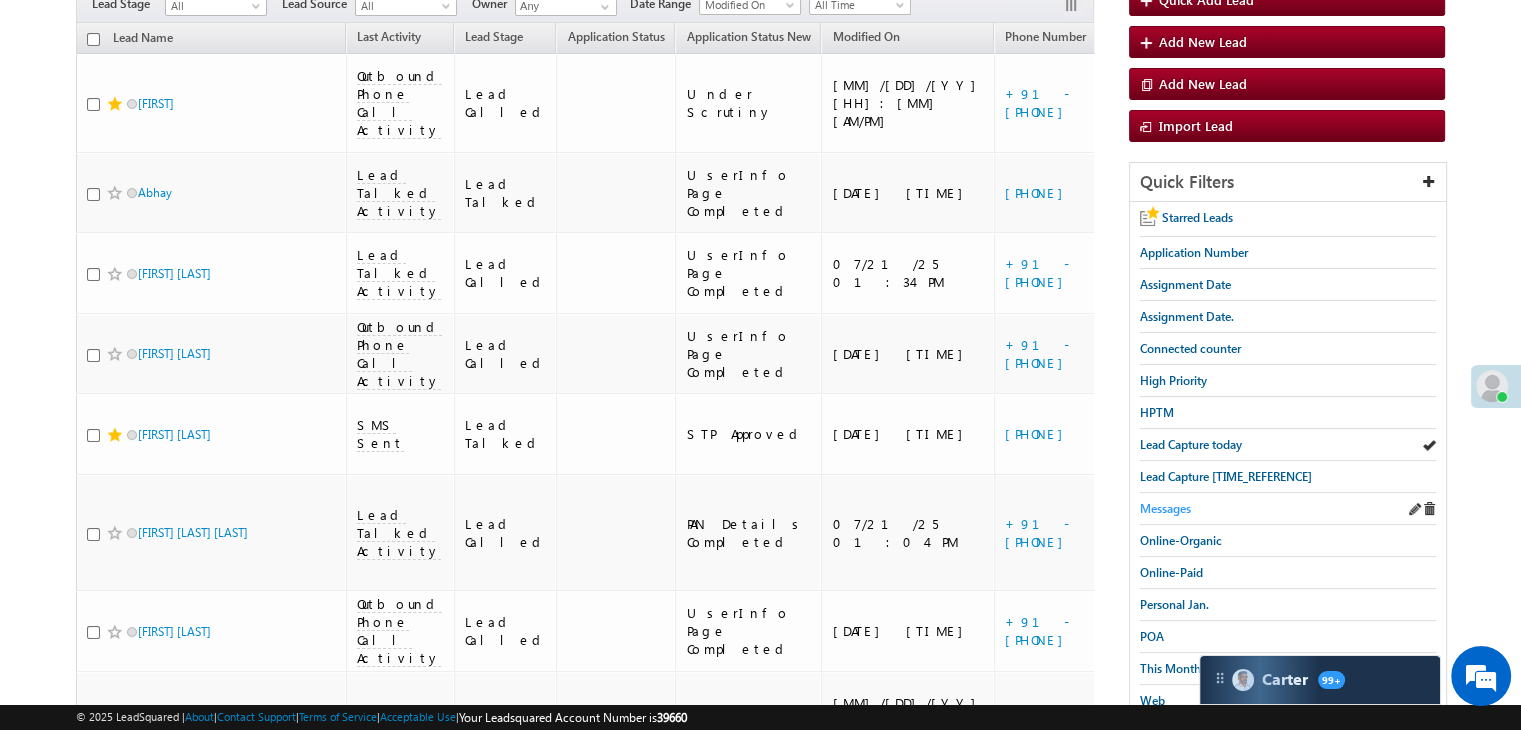 click on "Messages" at bounding box center [1165, 508] 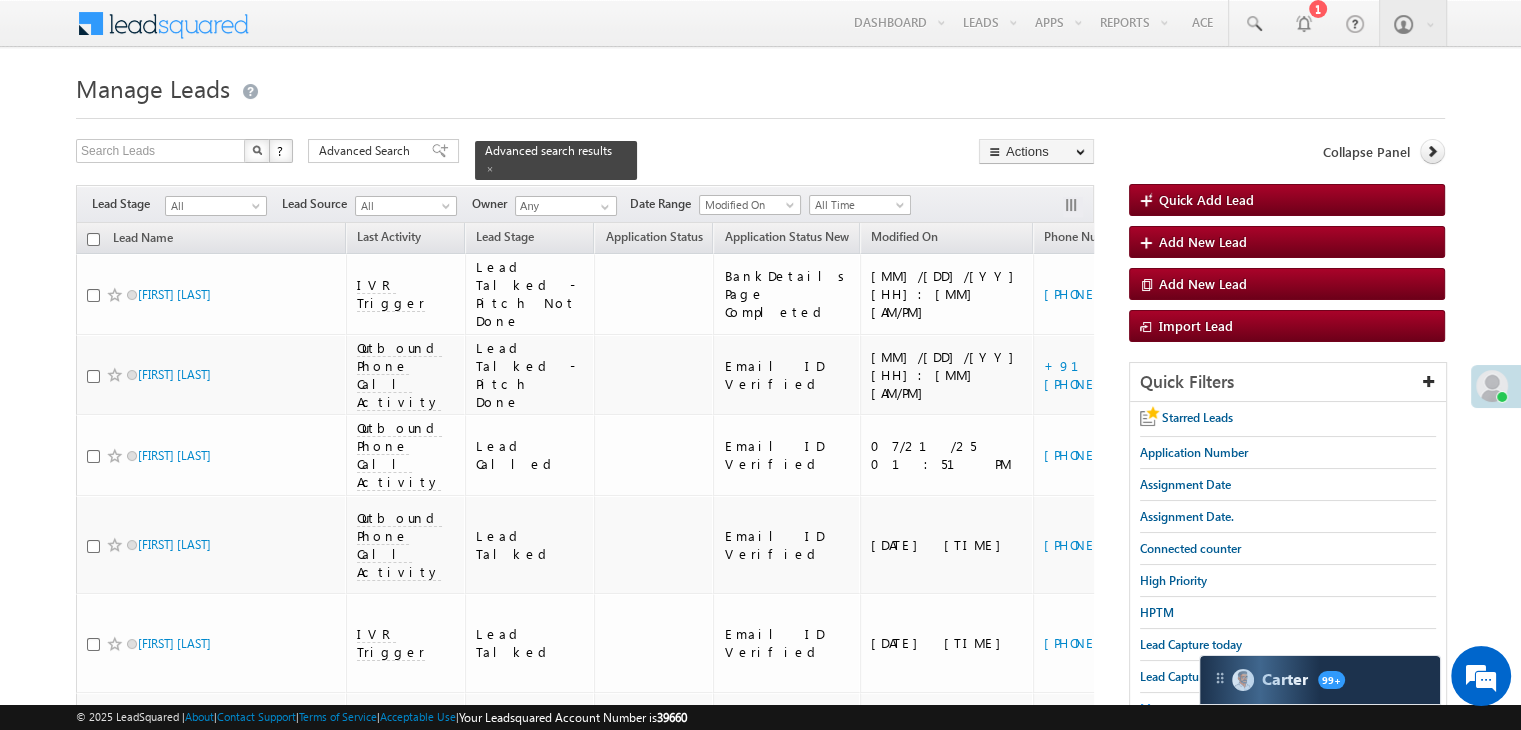 scroll, scrollTop: 100, scrollLeft: 0, axis: vertical 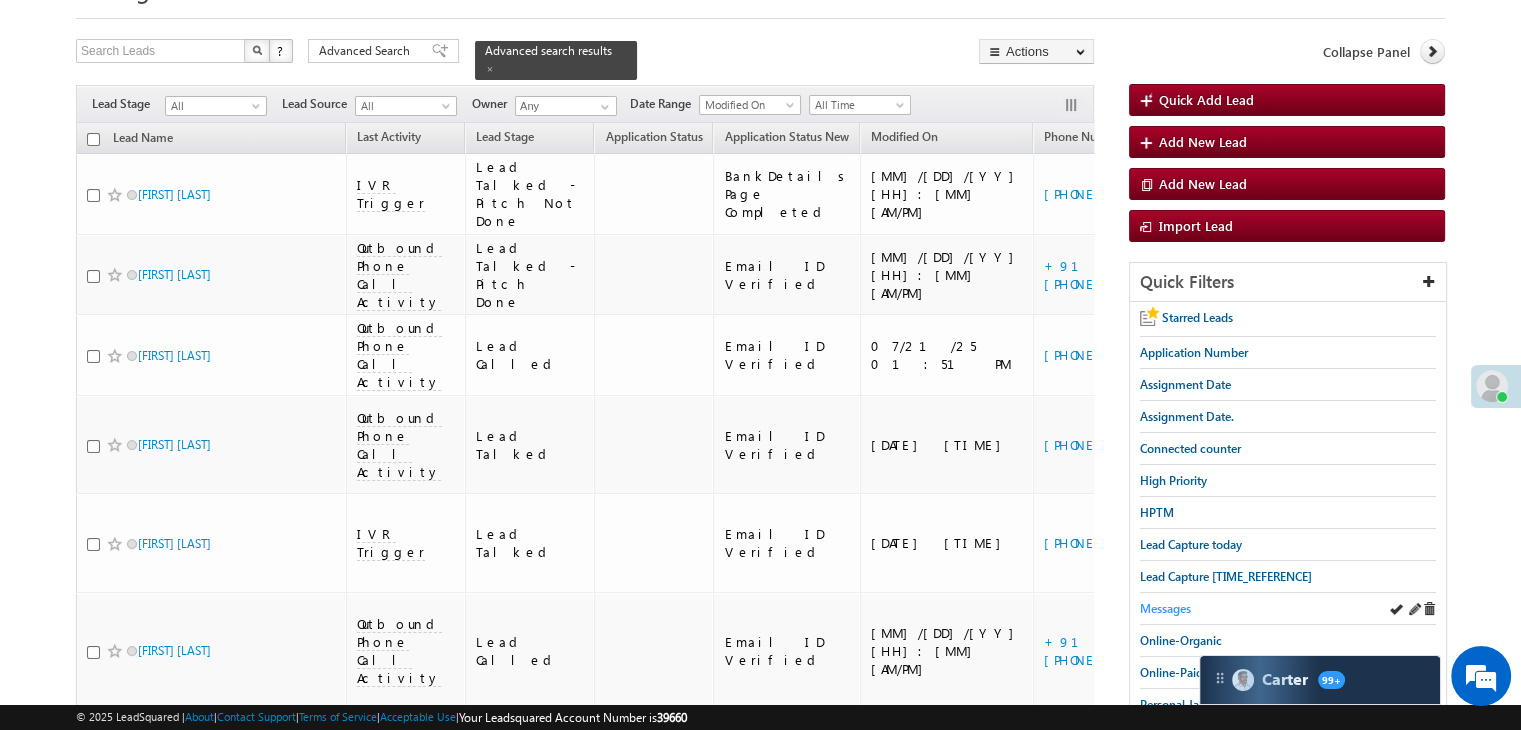 click on "Messages" at bounding box center (1165, 608) 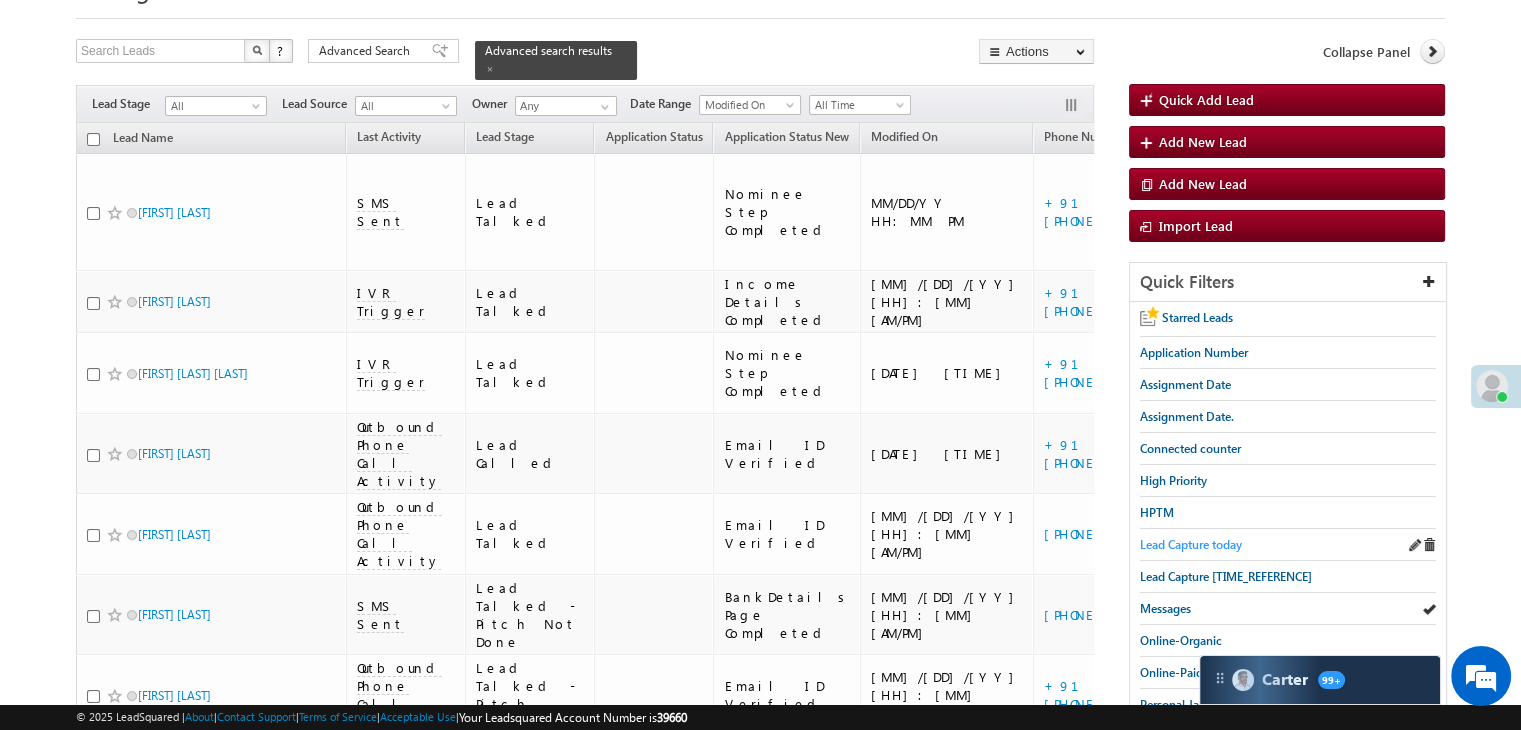 click on "Lead Capture today" at bounding box center [1191, 544] 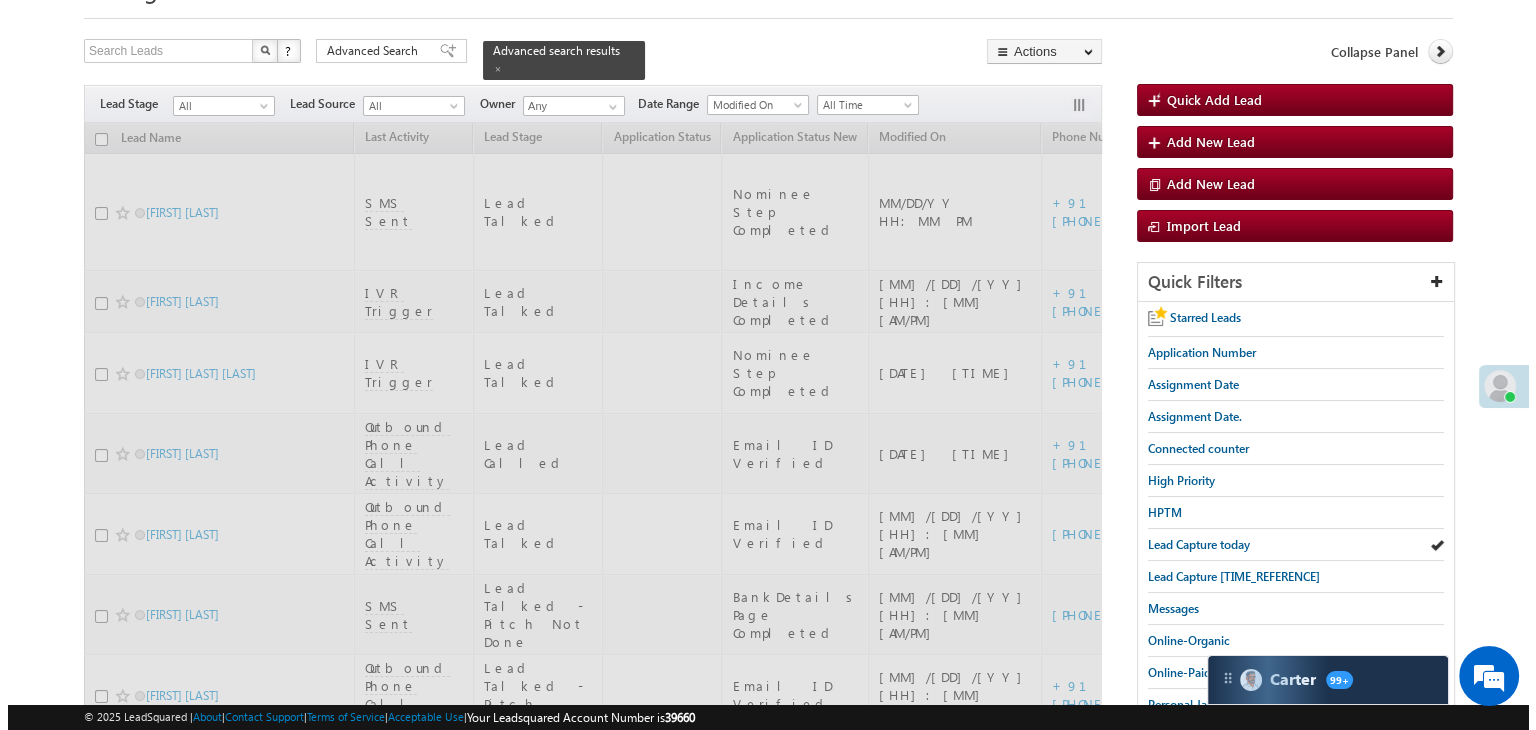 scroll, scrollTop: 0, scrollLeft: 0, axis: both 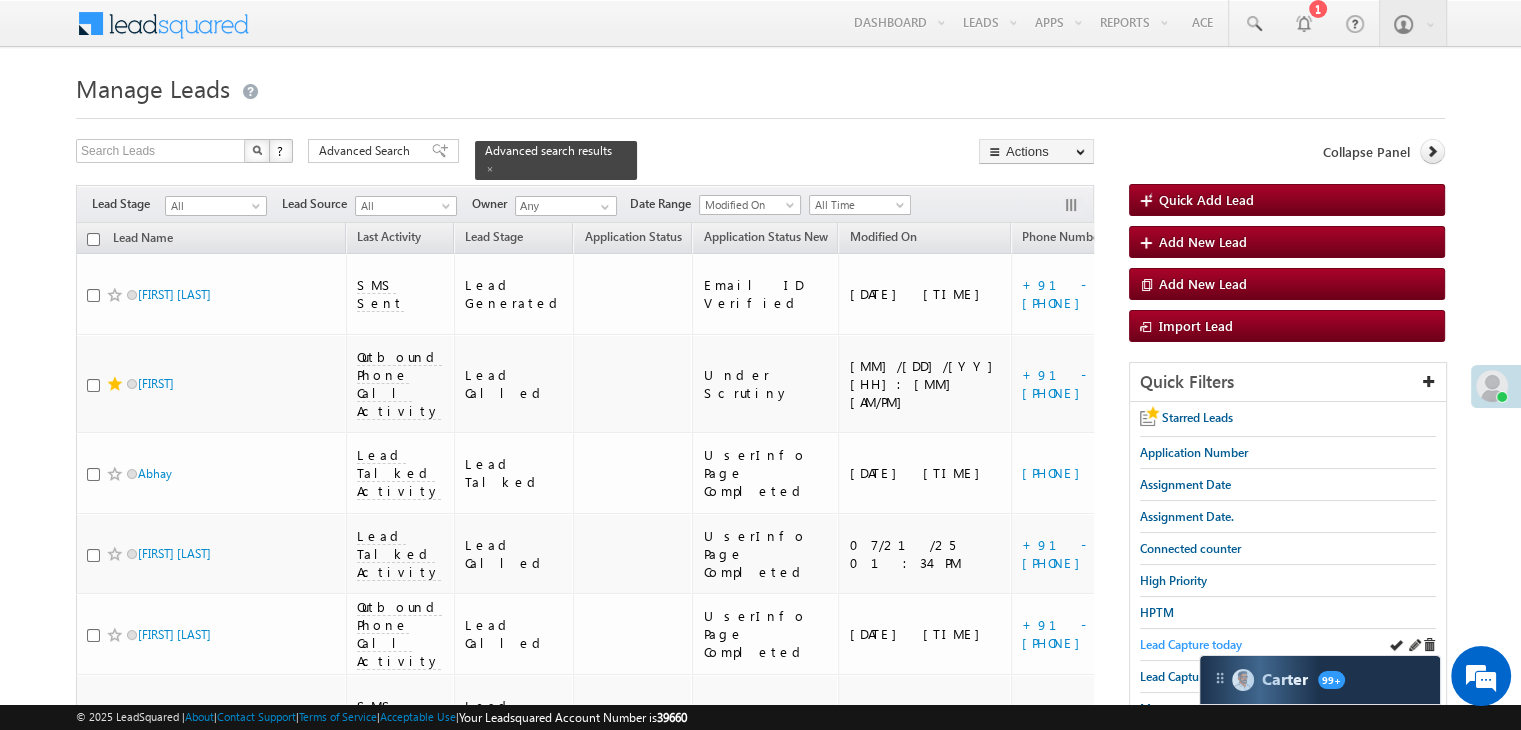 click on "Lead Capture today" at bounding box center (1191, 644) 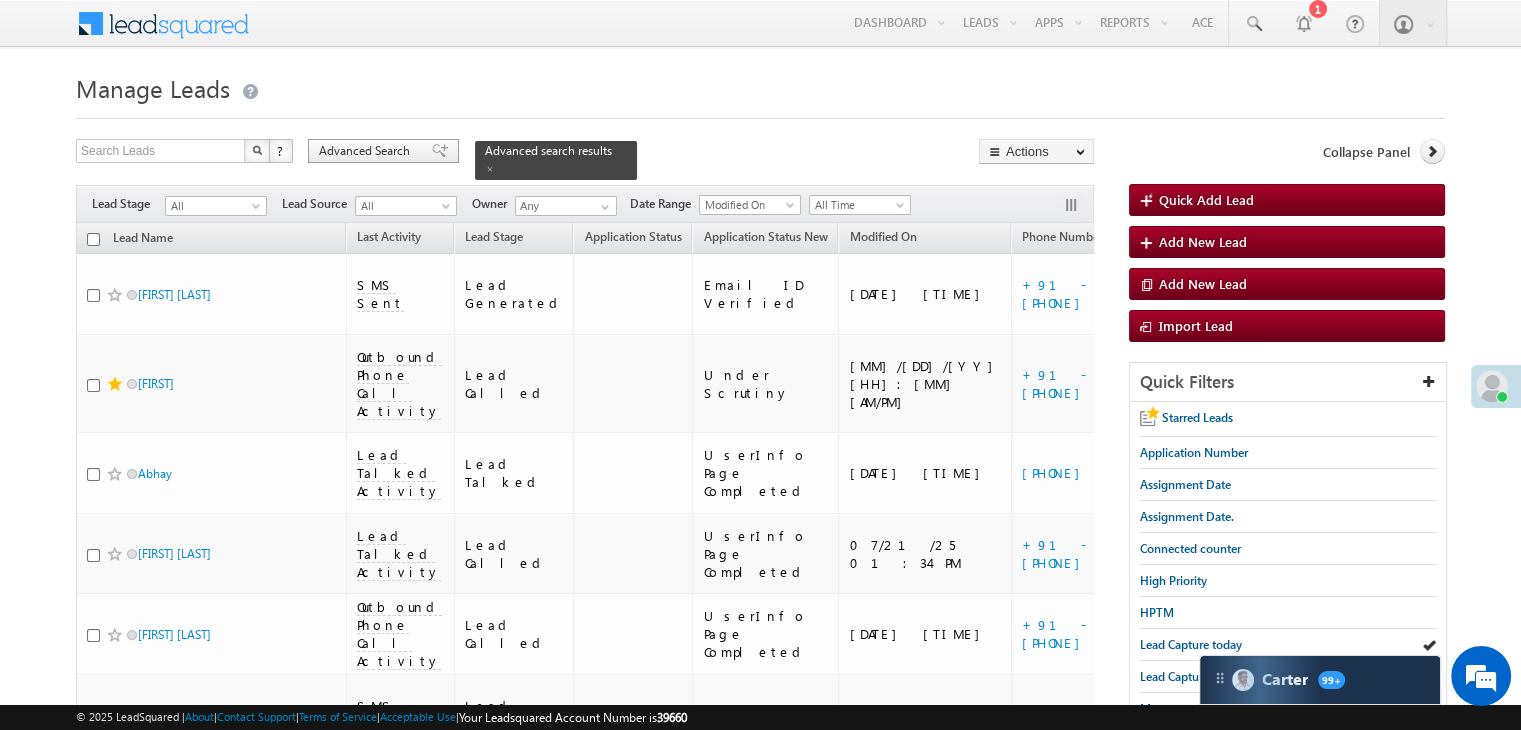 click on "Advanced Search" at bounding box center (367, 151) 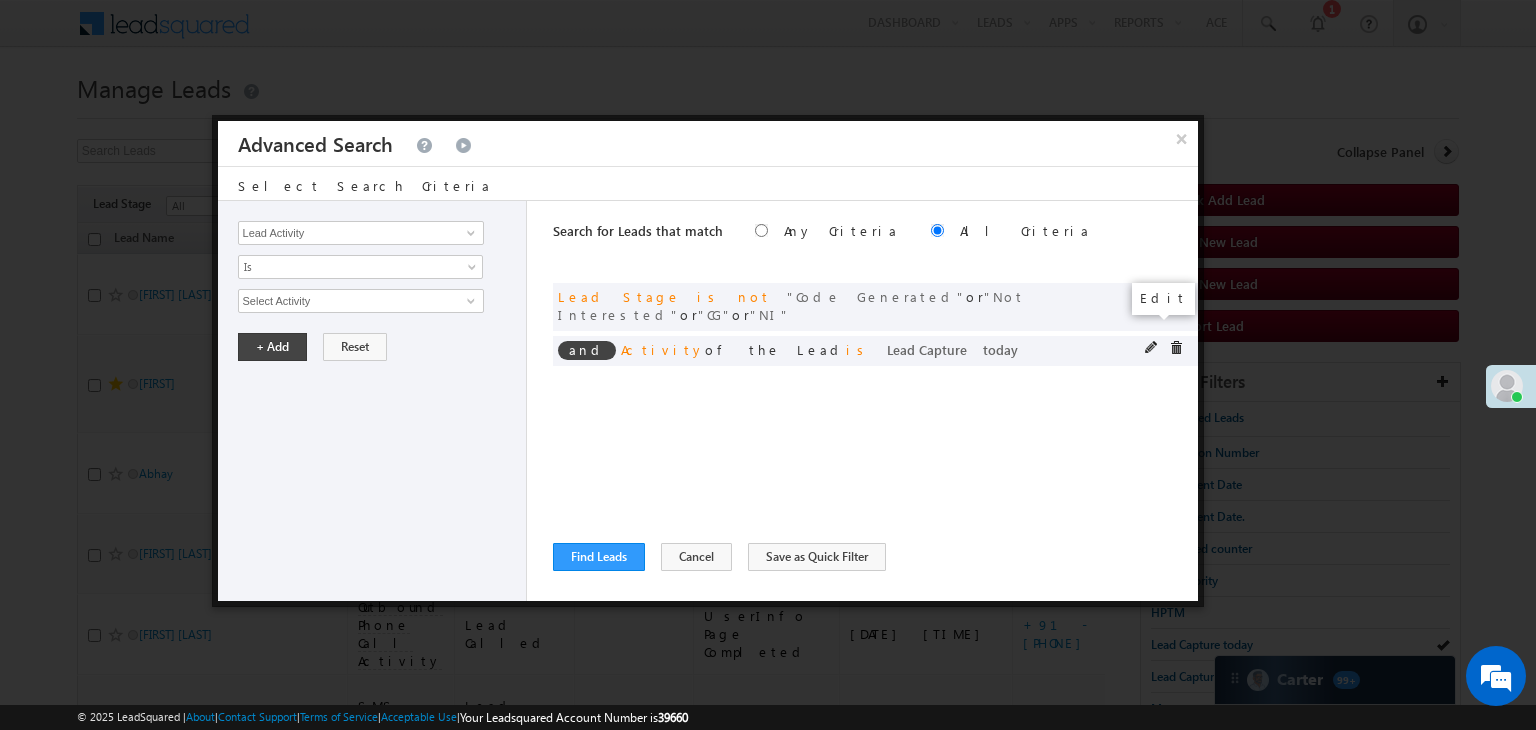 click at bounding box center (1152, 348) 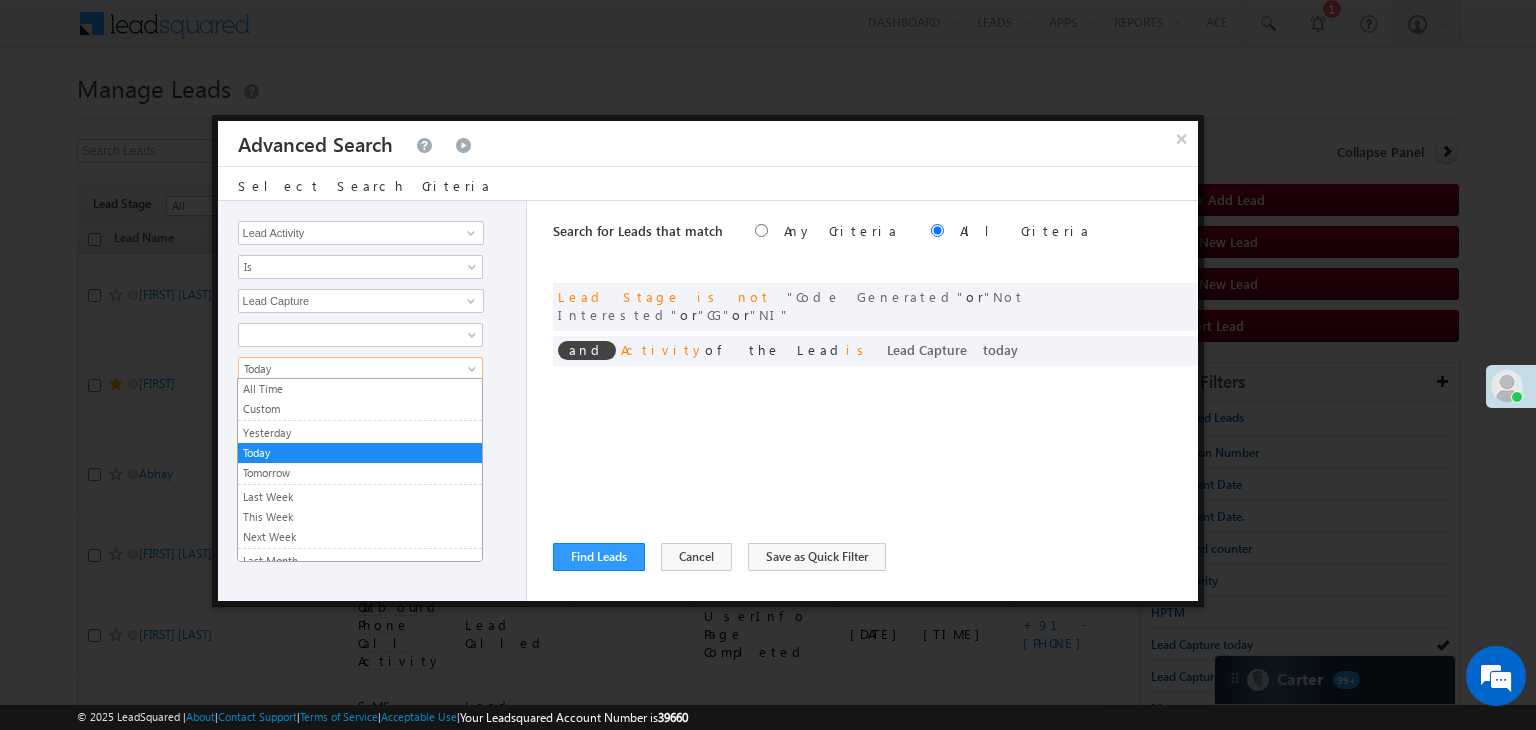 click on "Today" at bounding box center (347, 369) 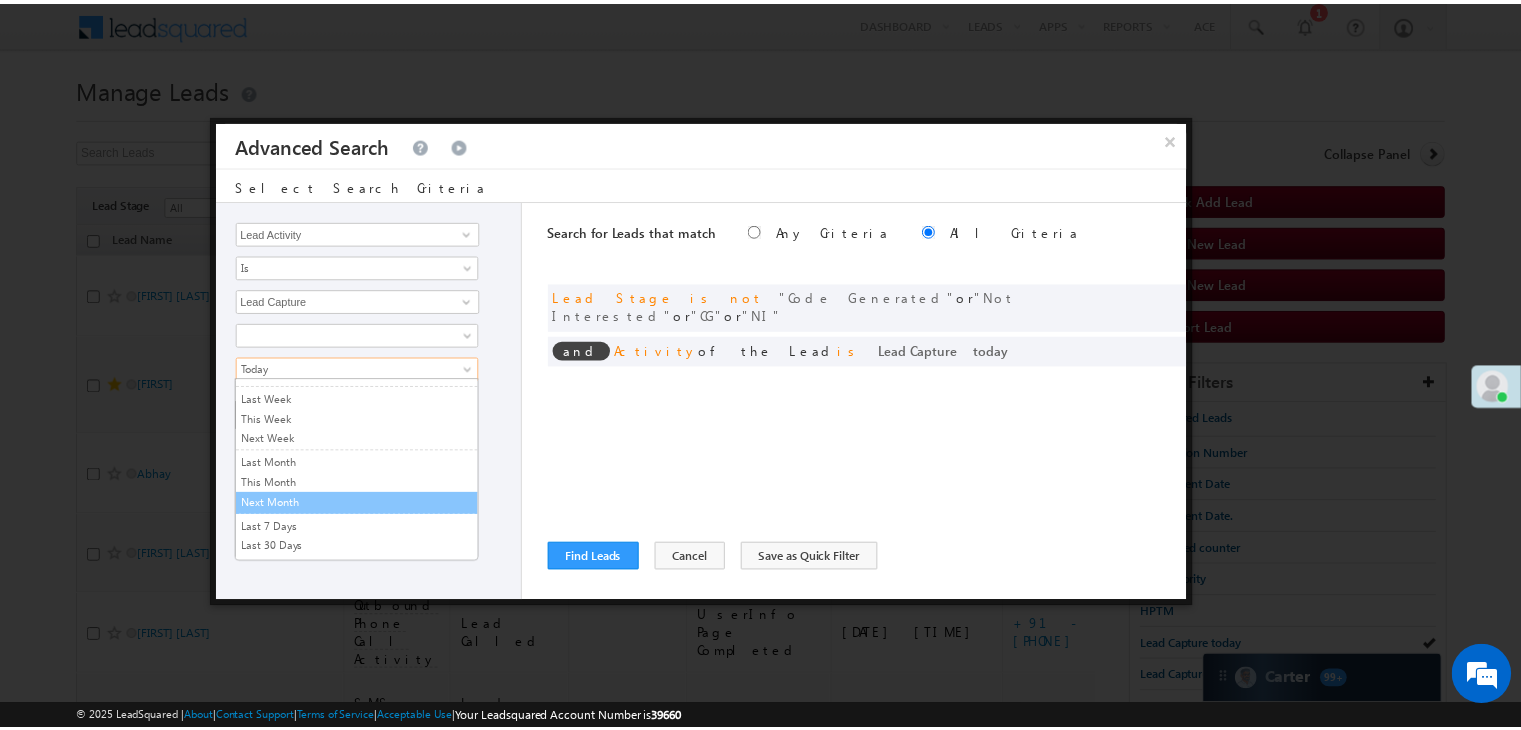 scroll, scrollTop: 100, scrollLeft: 0, axis: vertical 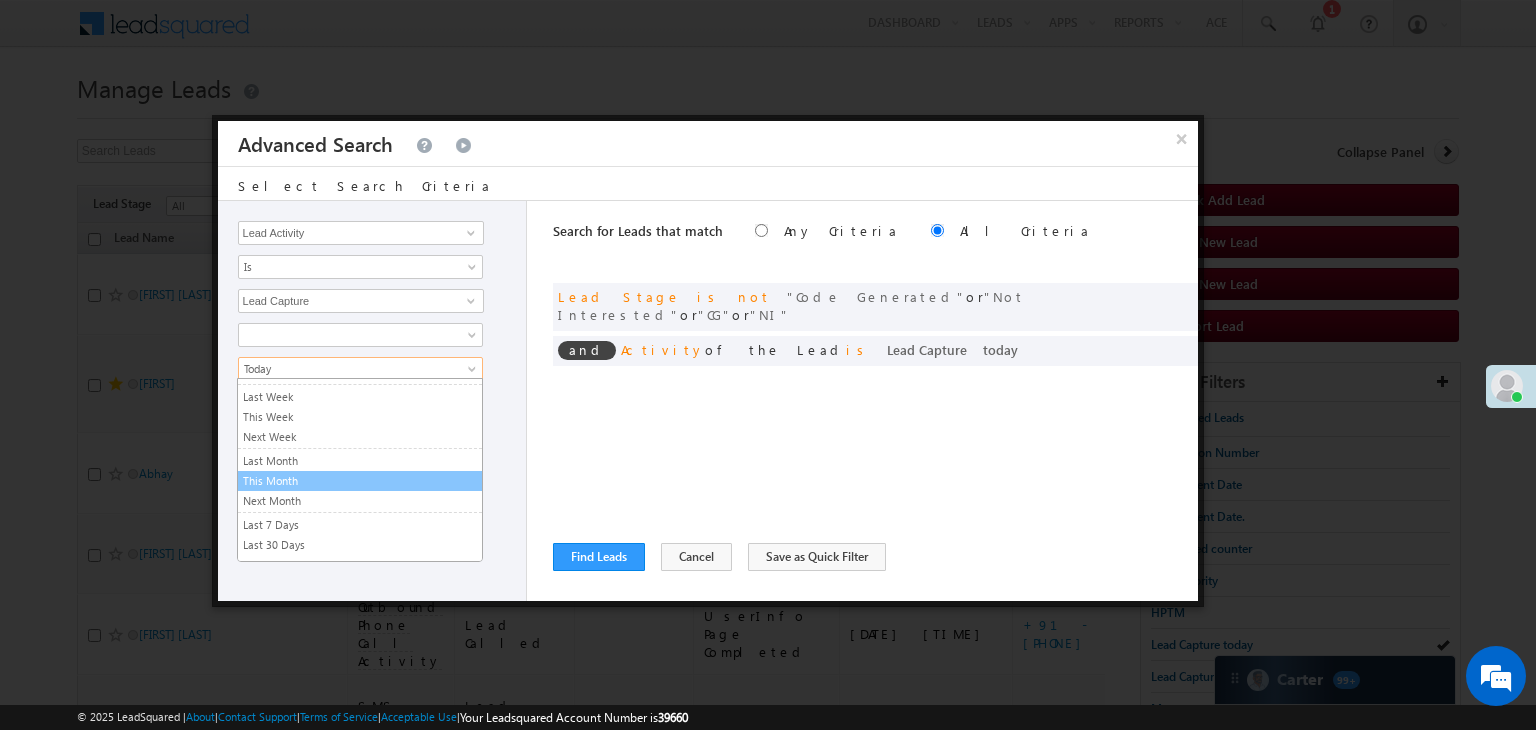 click on "This Month" at bounding box center [360, 481] 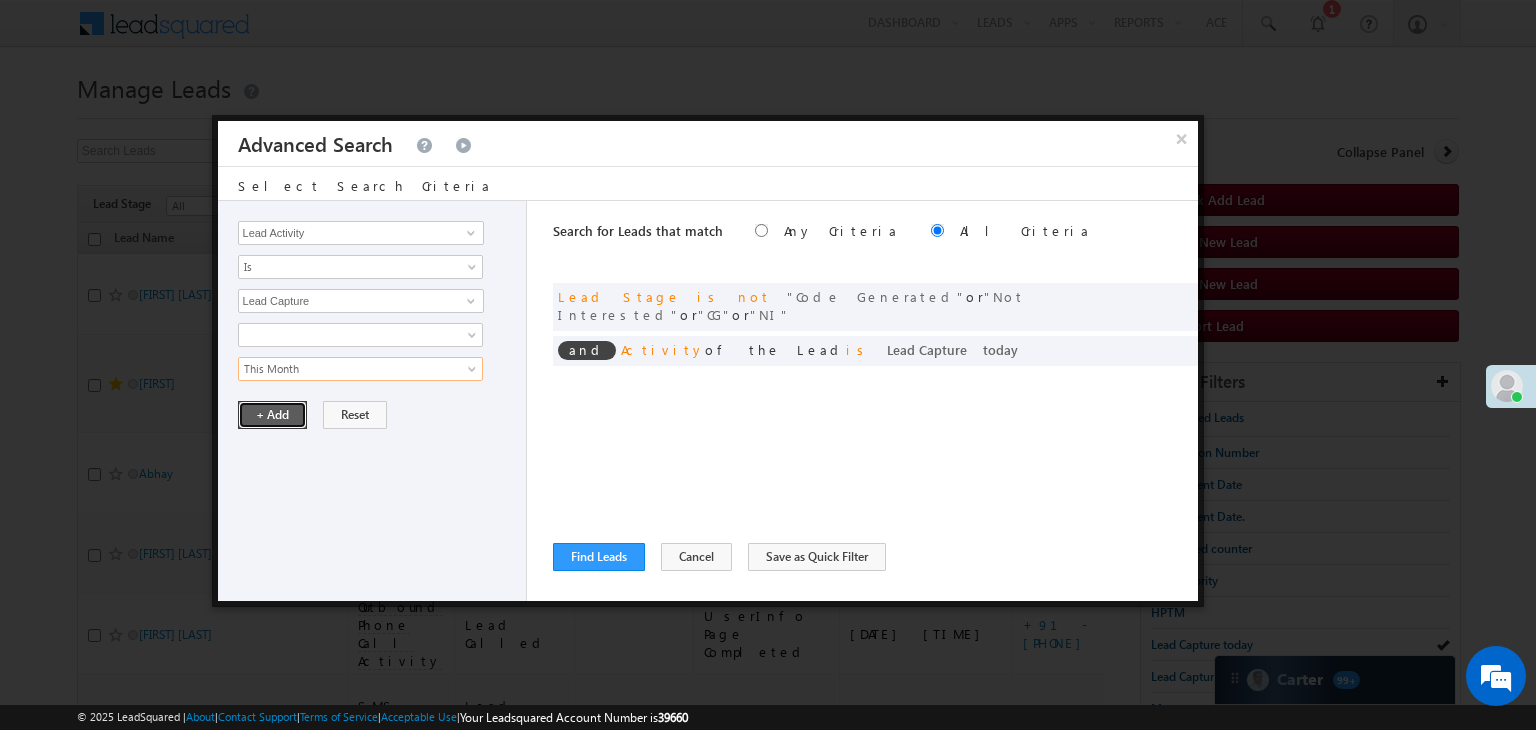 click on "+ Add" at bounding box center (272, 415) 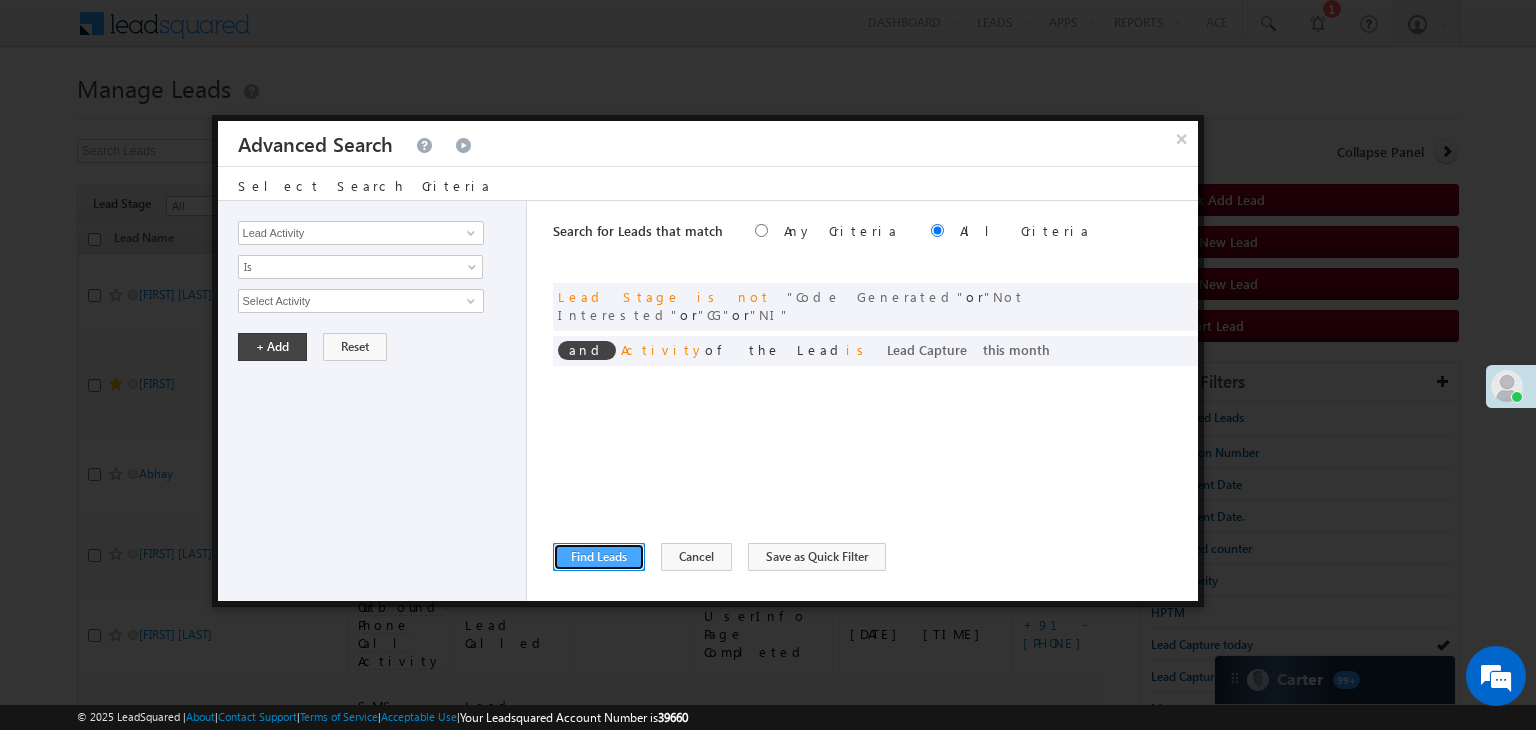 click on "Find Leads" at bounding box center (599, 557) 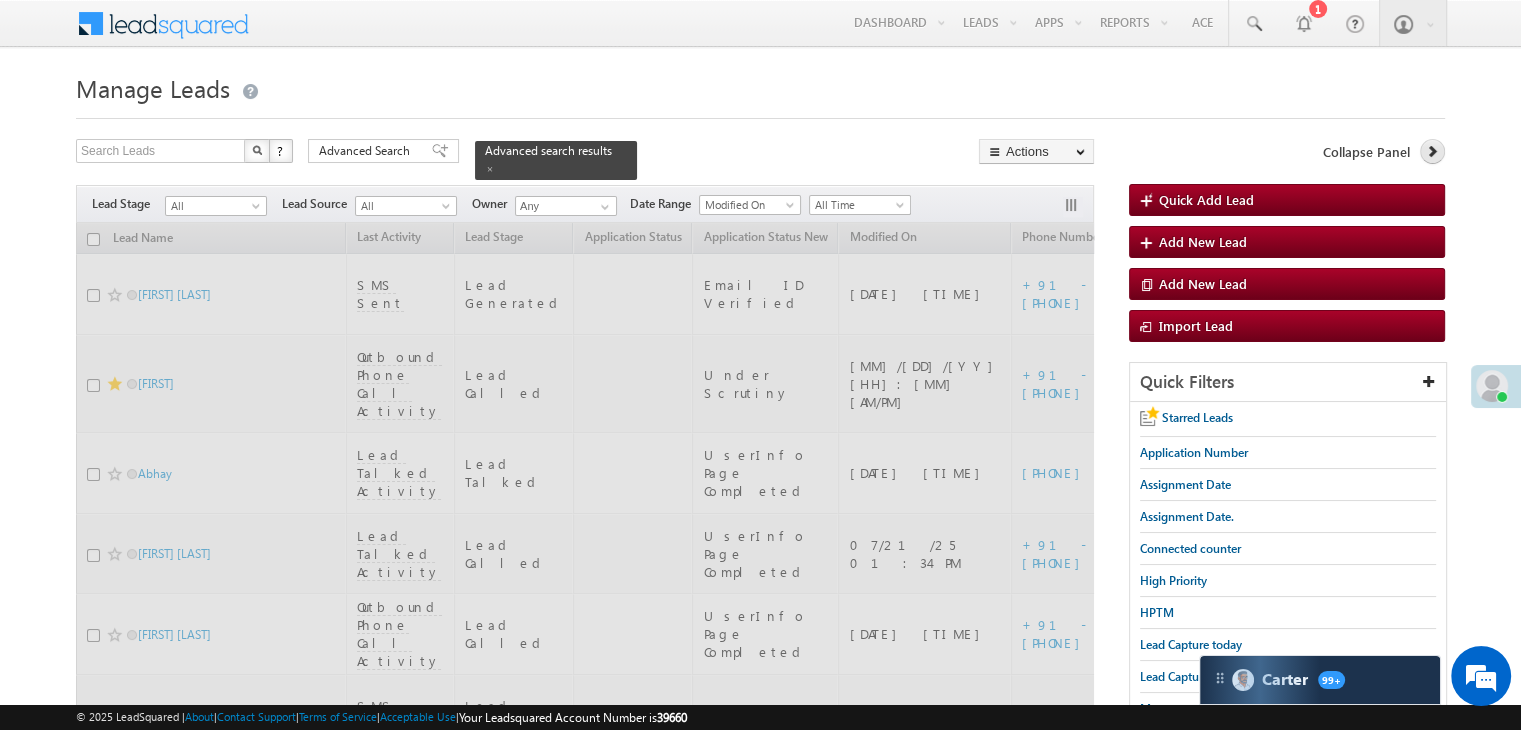 click at bounding box center (1432, 151) 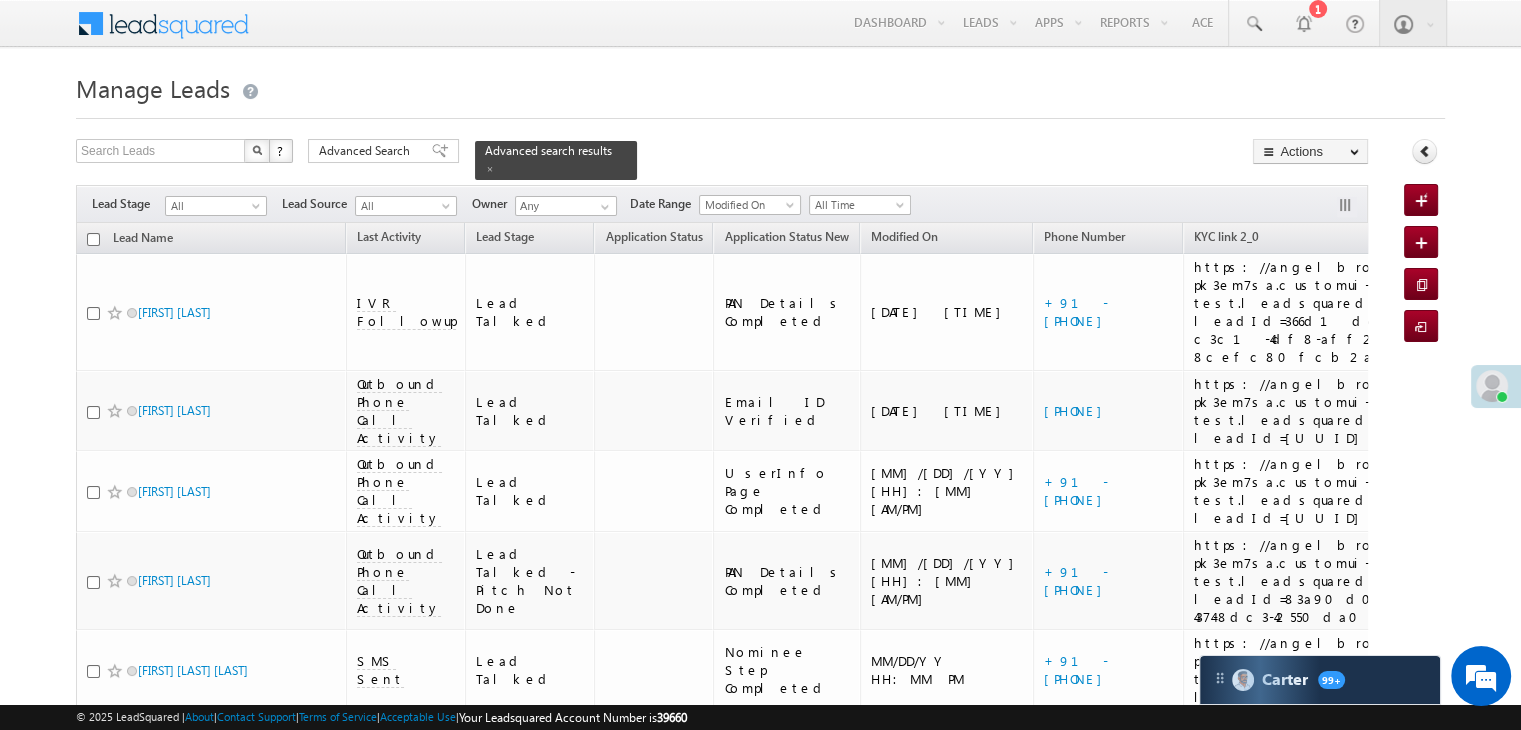 click on "Assignment Date" at bounding box center (1525, 236) 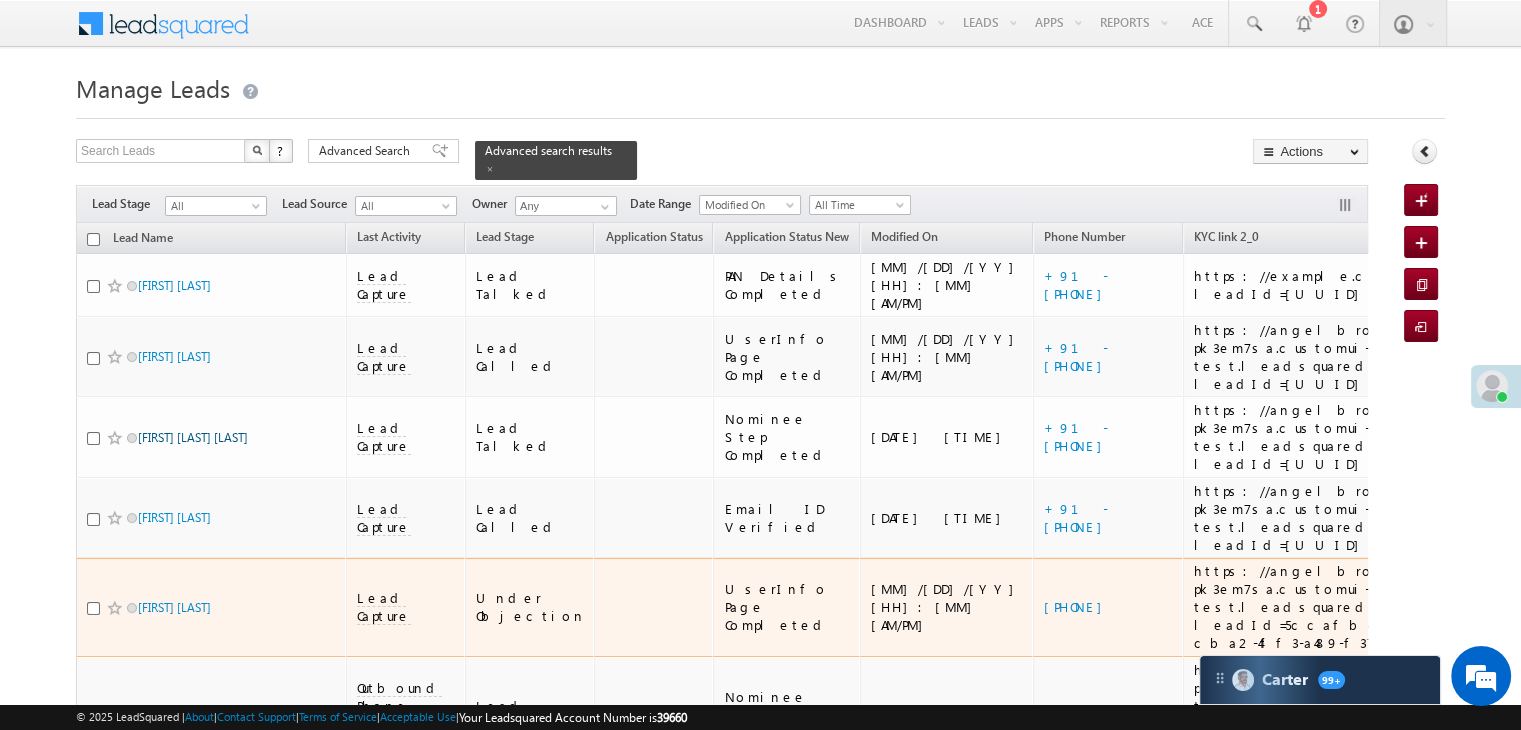 scroll, scrollTop: 400, scrollLeft: 0, axis: vertical 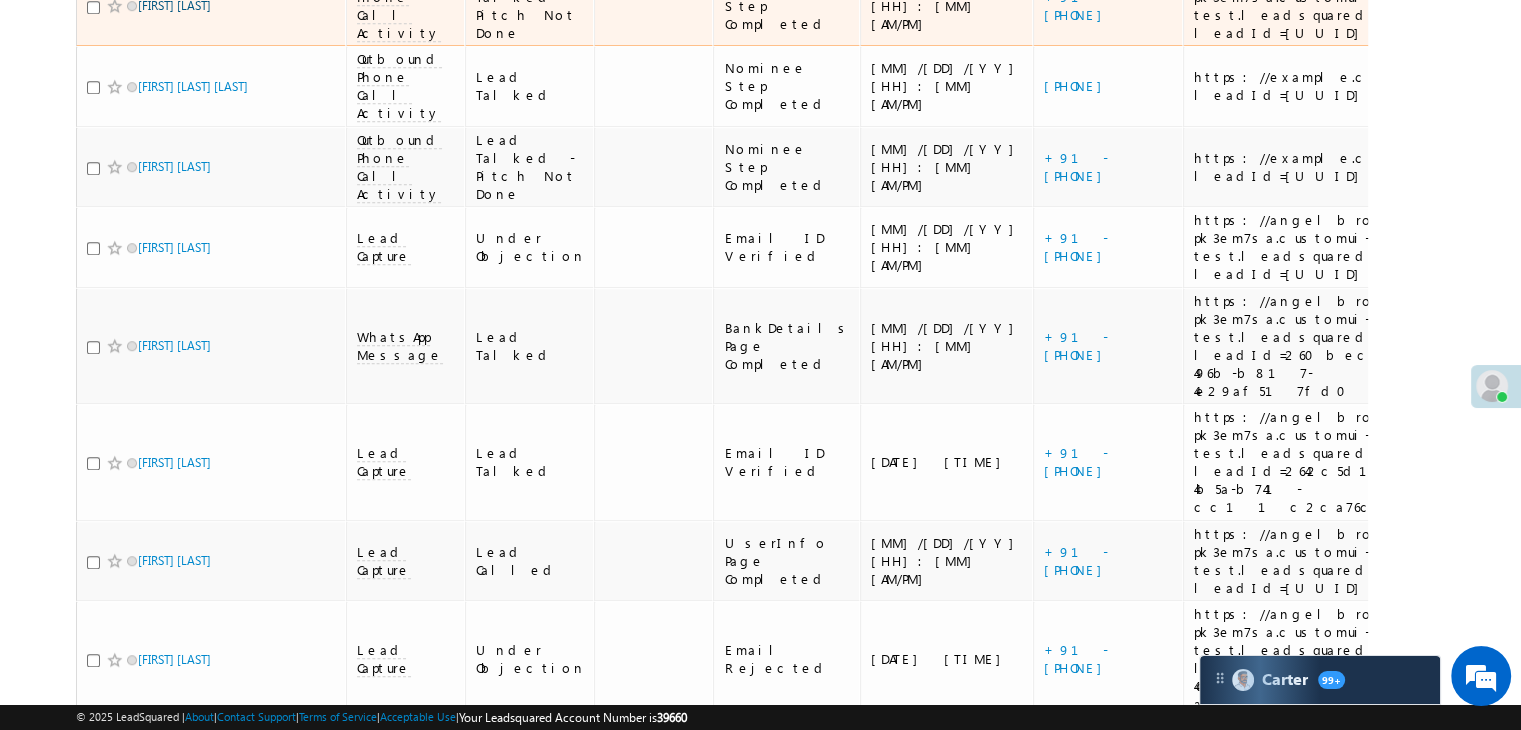 click on "[FIRST] [LAST]" at bounding box center [174, 5] 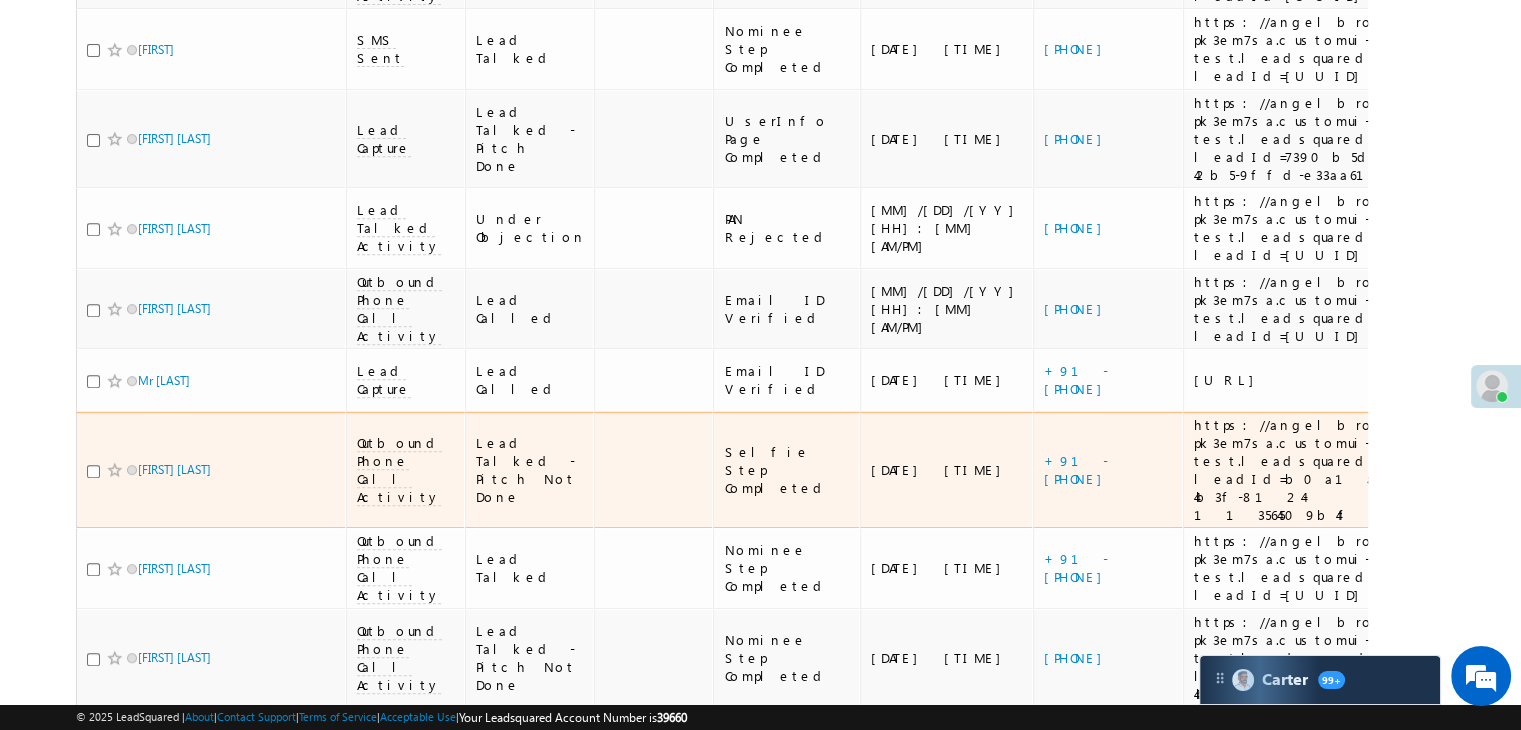 scroll, scrollTop: 1400, scrollLeft: 0, axis: vertical 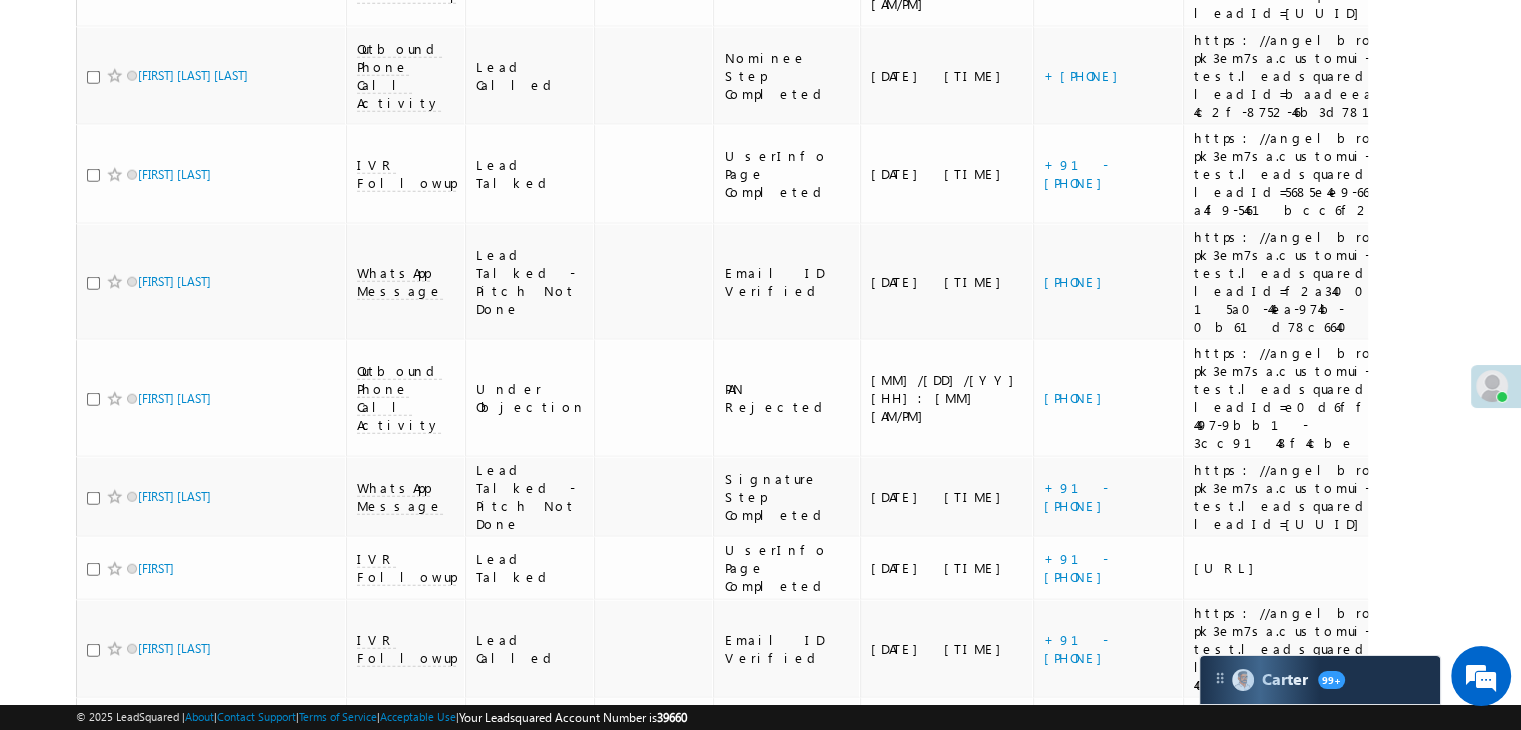 click on "Menu
[FIRST] [LAST]
[EMAIL]" at bounding box center (760, 4449) 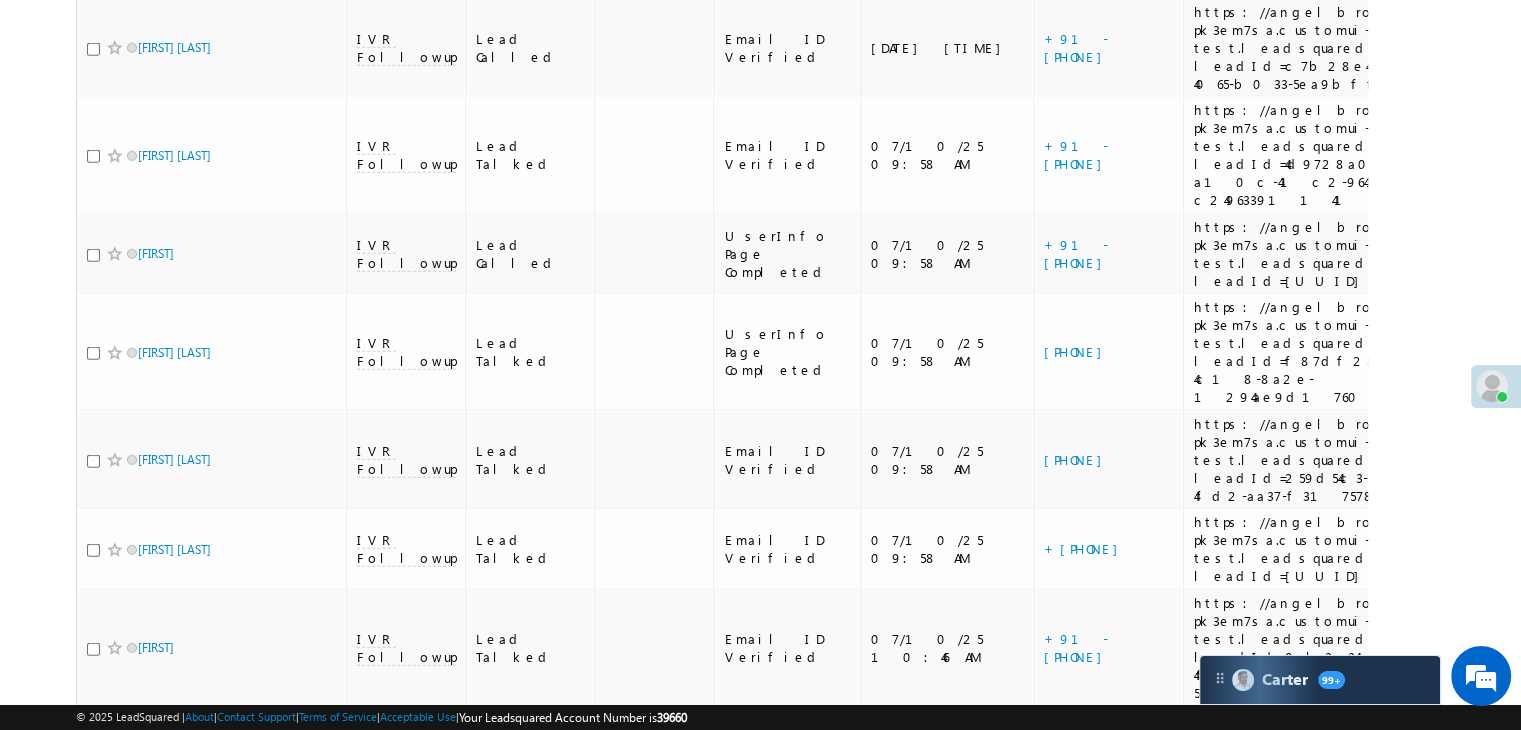 scroll, scrollTop: 5801, scrollLeft: 0, axis: vertical 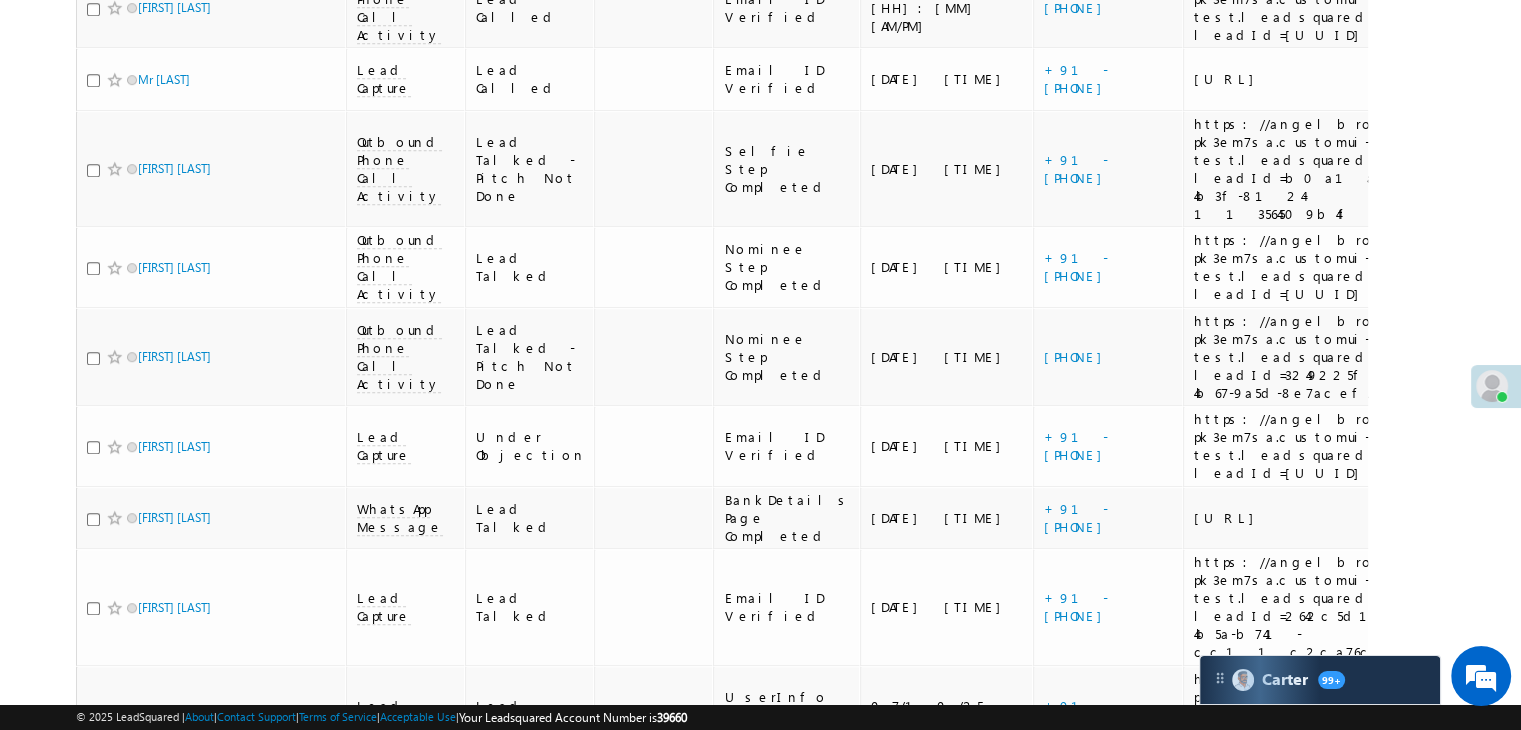 click on "Application Status" at bounding box center (653, -865) 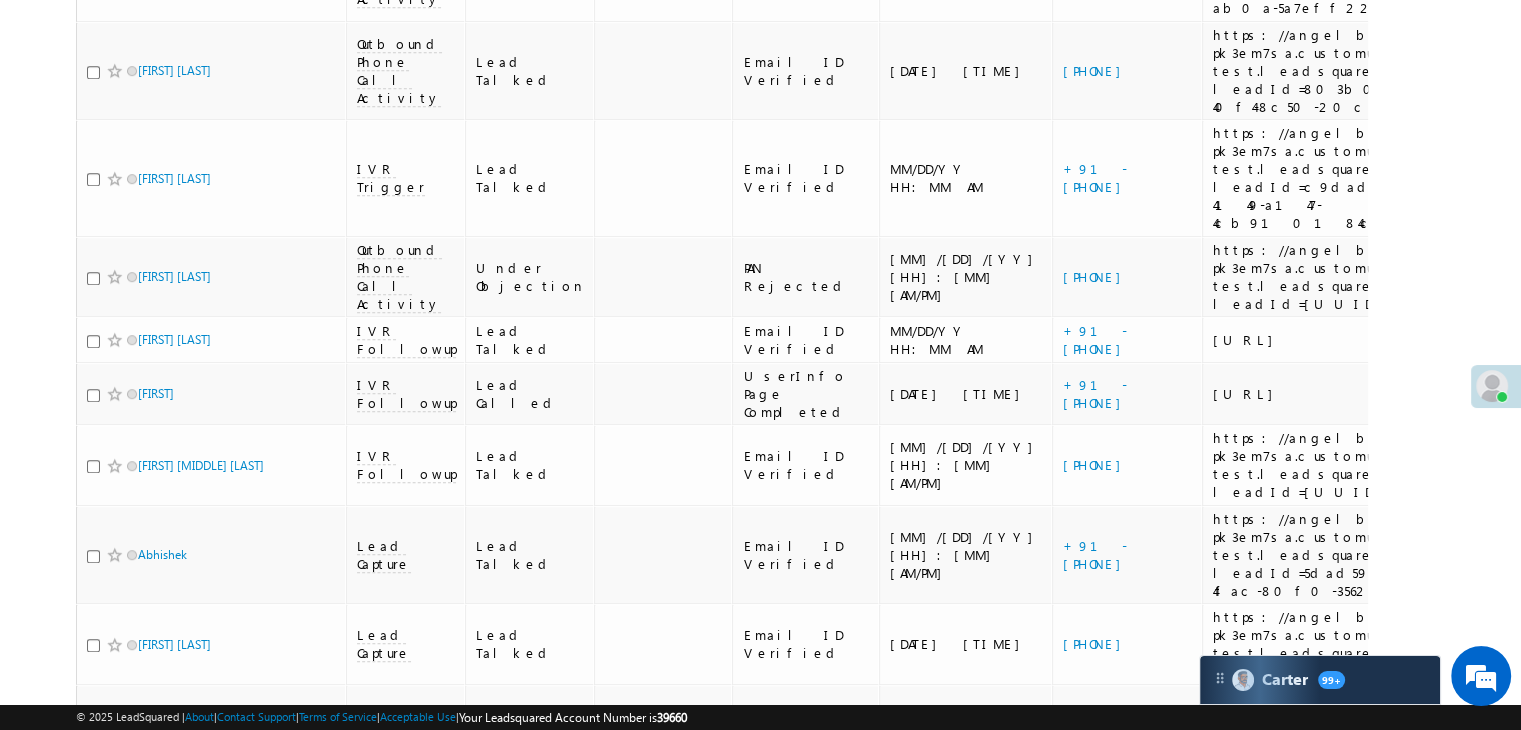 scroll, scrollTop: 0, scrollLeft: 0, axis: both 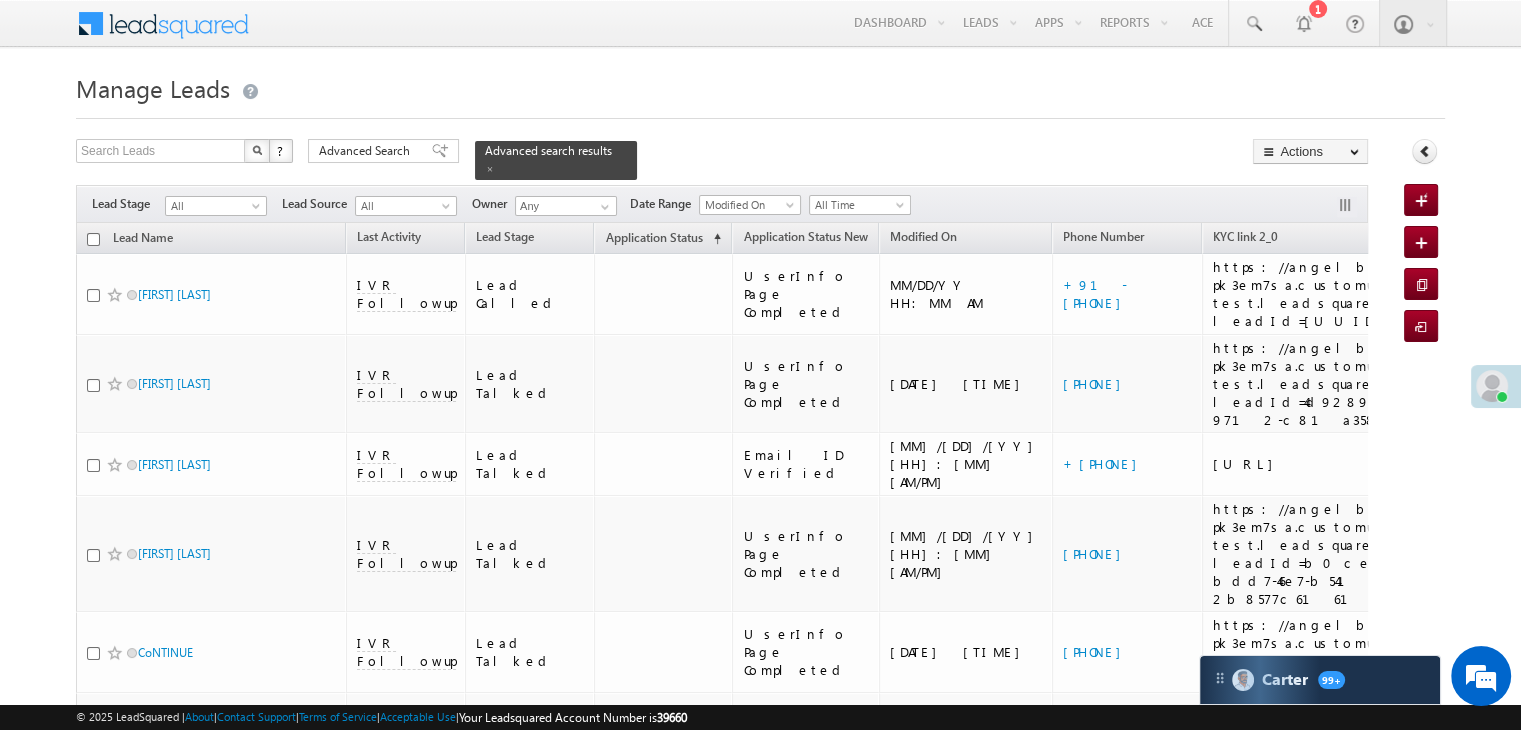 click on "Application Status" at bounding box center [653, 237] 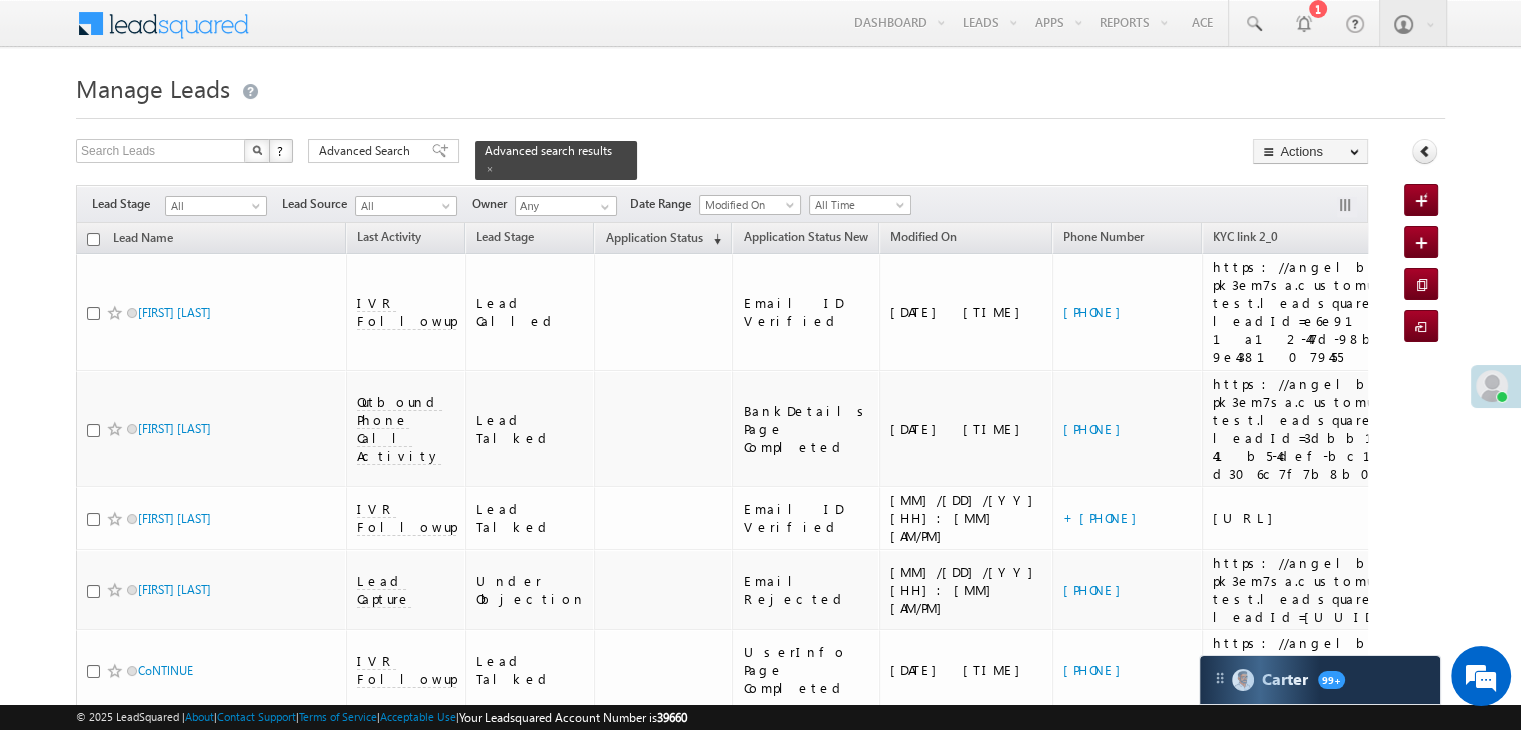 click on "Application Status
(sorted descending)" at bounding box center (663, 239) 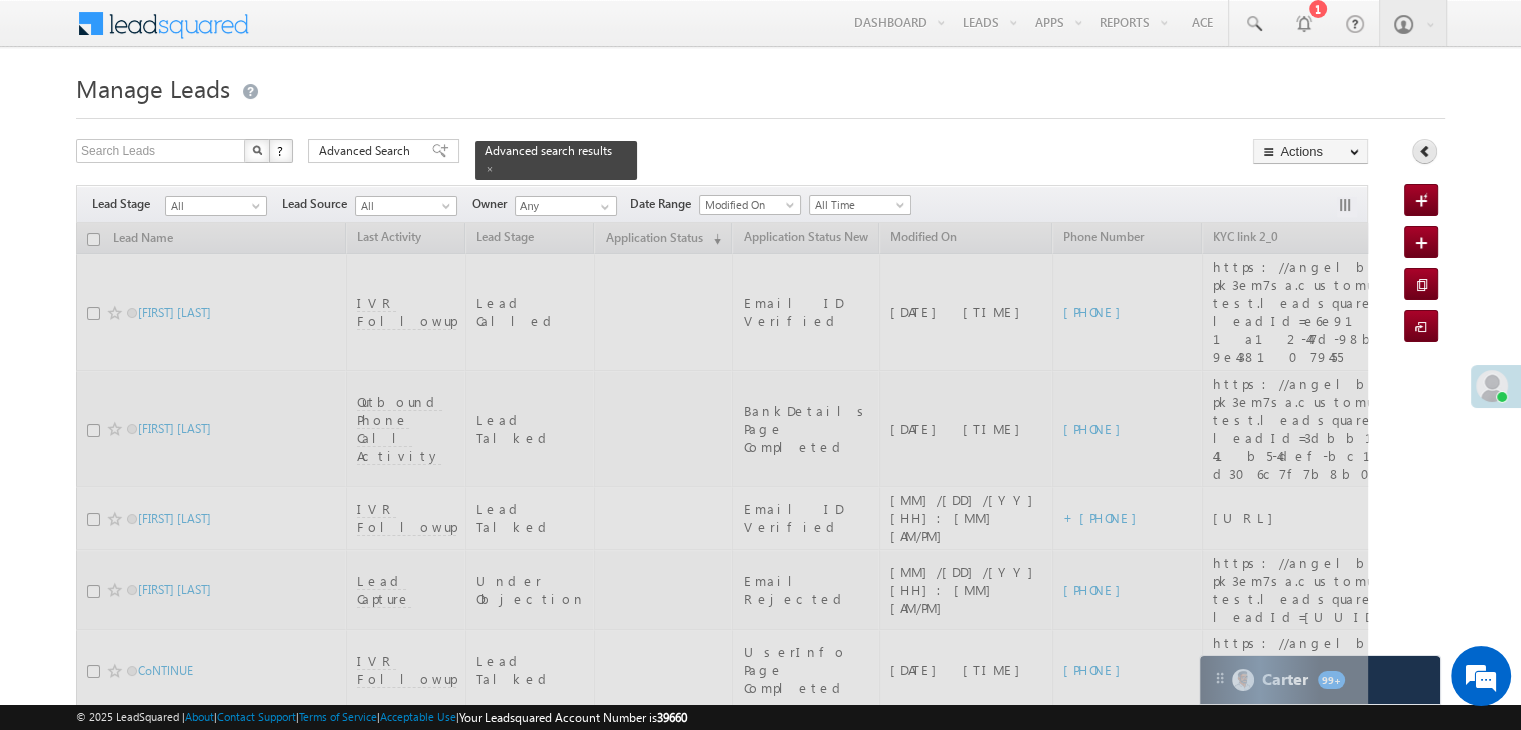 click at bounding box center (1424, 151) 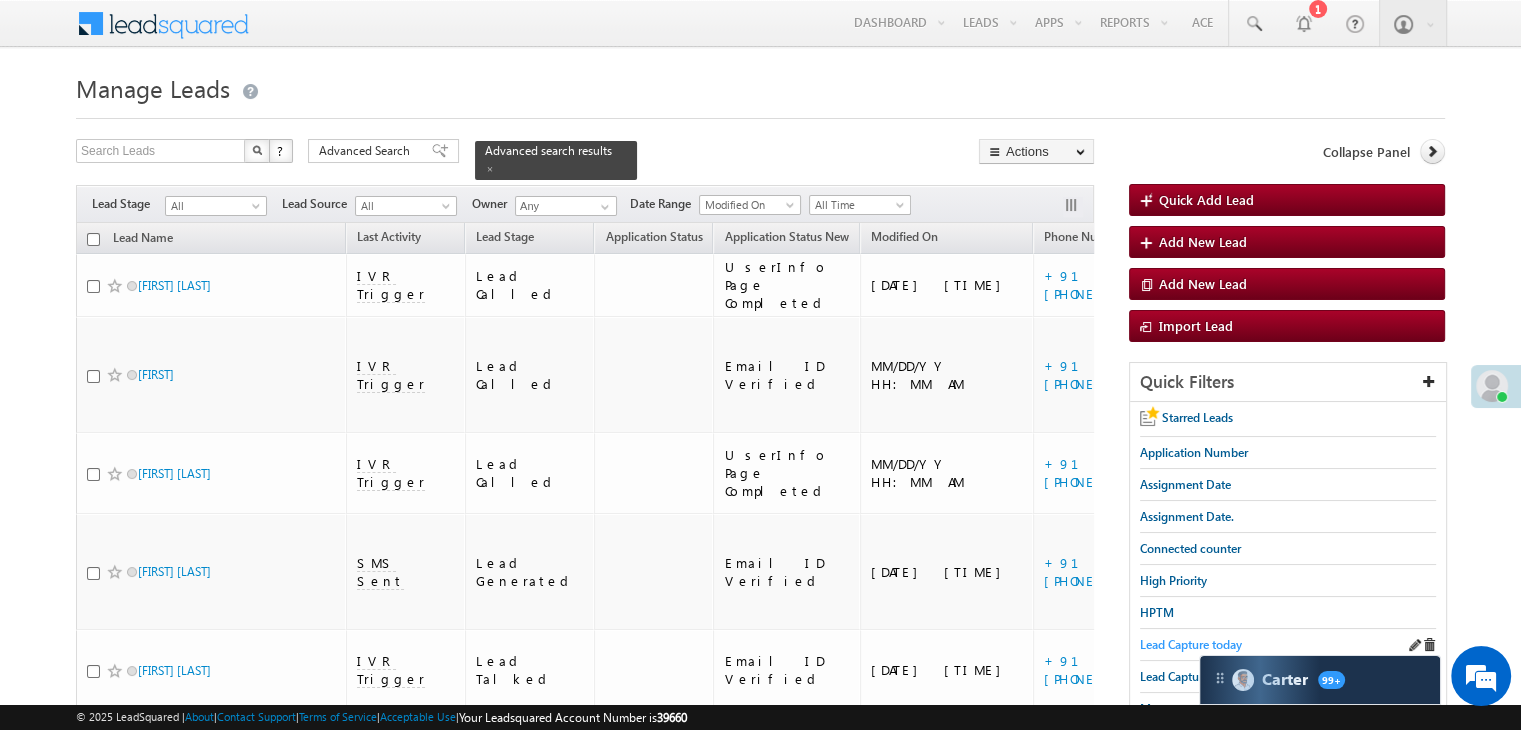 click on "Lead Capture today" at bounding box center [1191, 644] 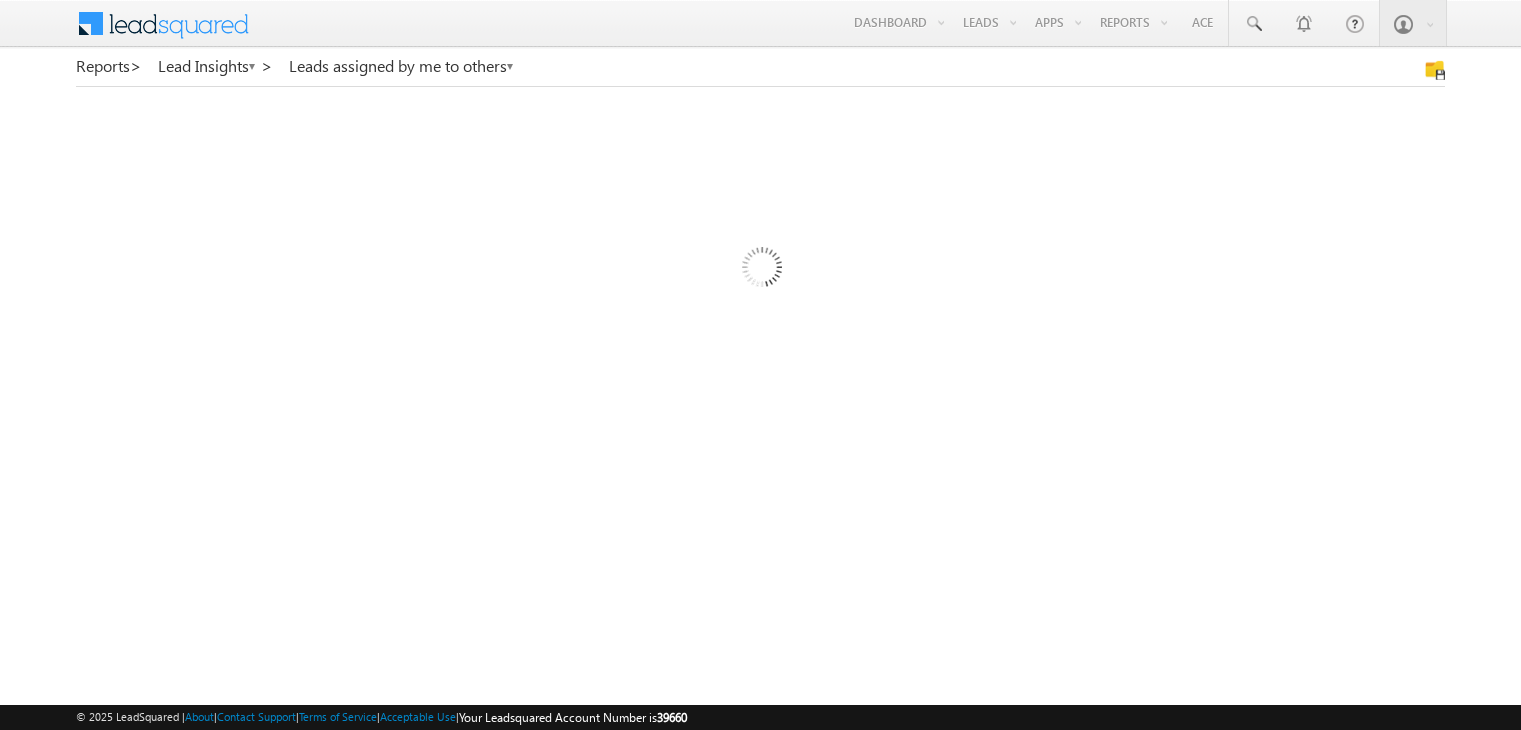scroll, scrollTop: 0, scrollLeft: 0, axis: both 